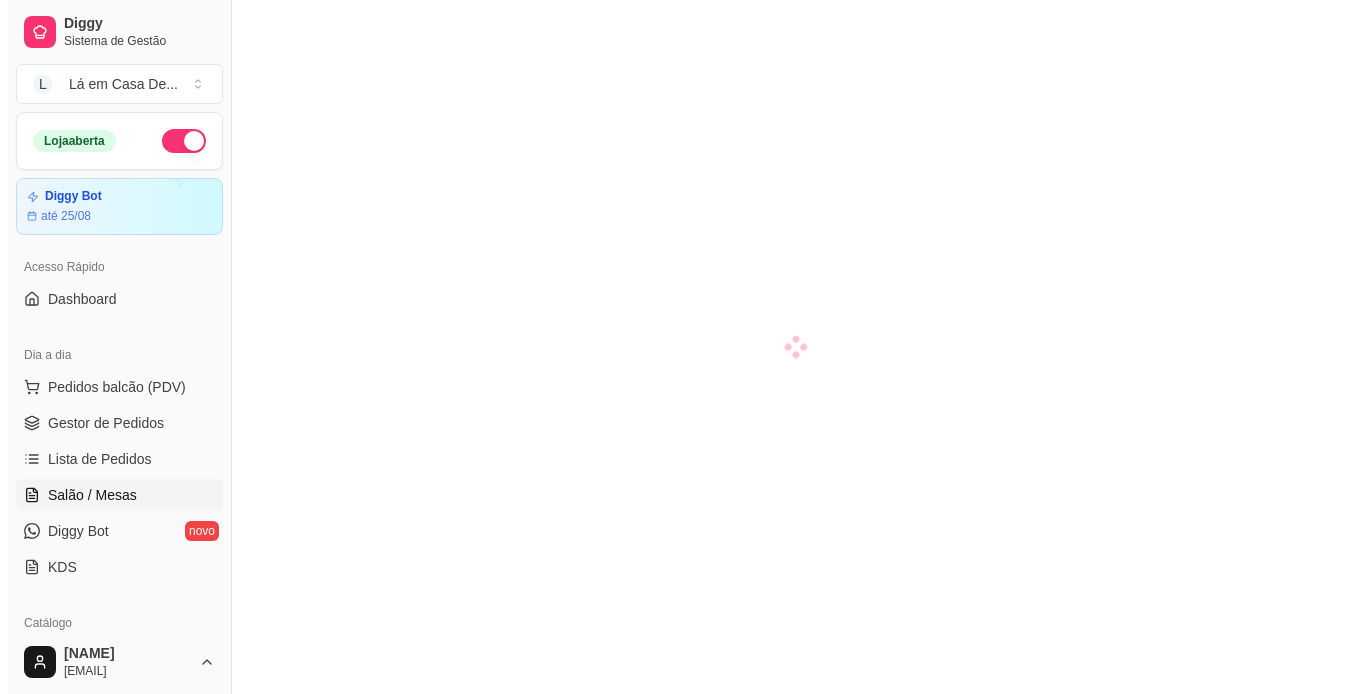 scroll, scrollTop: 0, scrollLeft: 0, axis: both 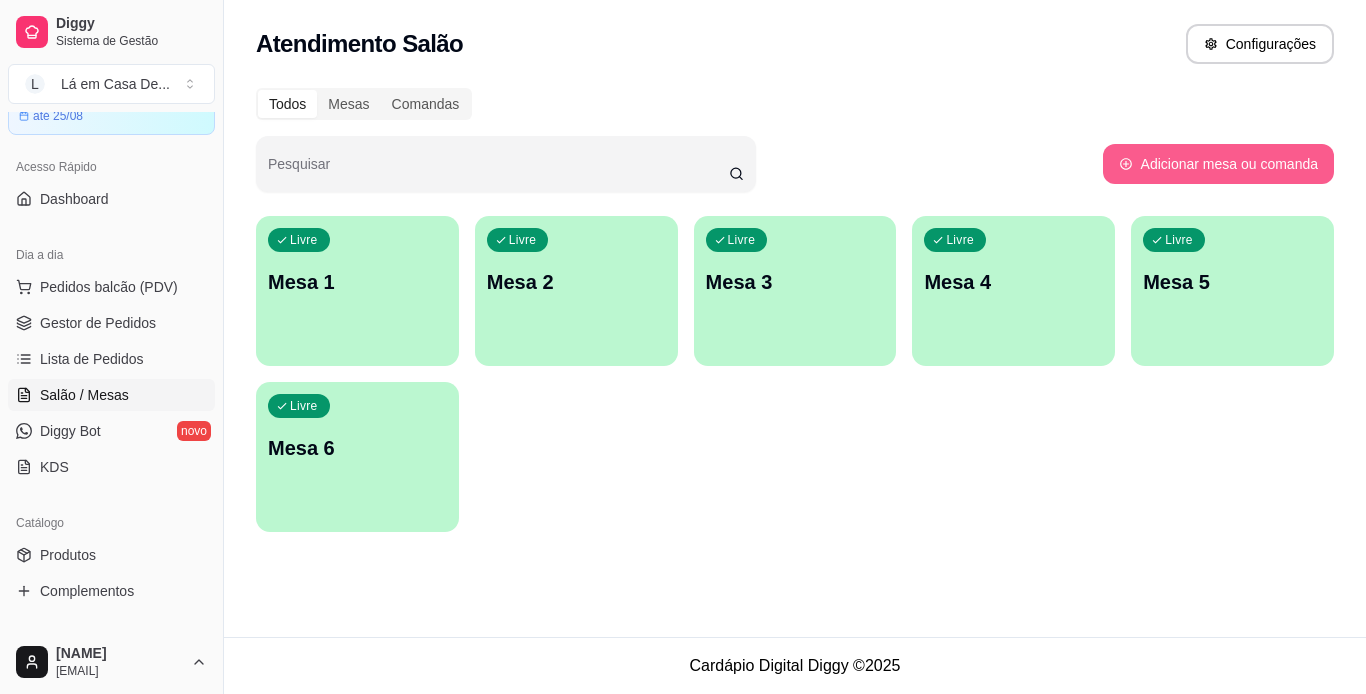 click on "Adicionar mesa ou comanda" at bounding box center (1218, 164) 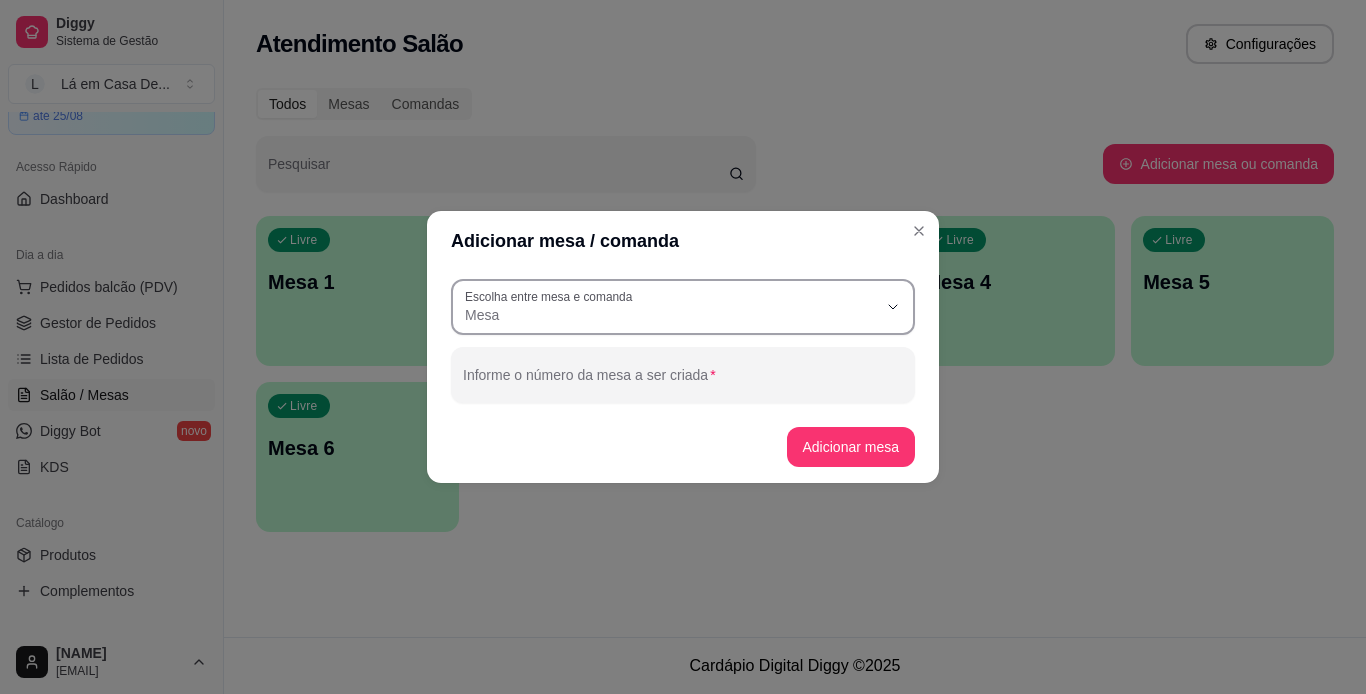 click 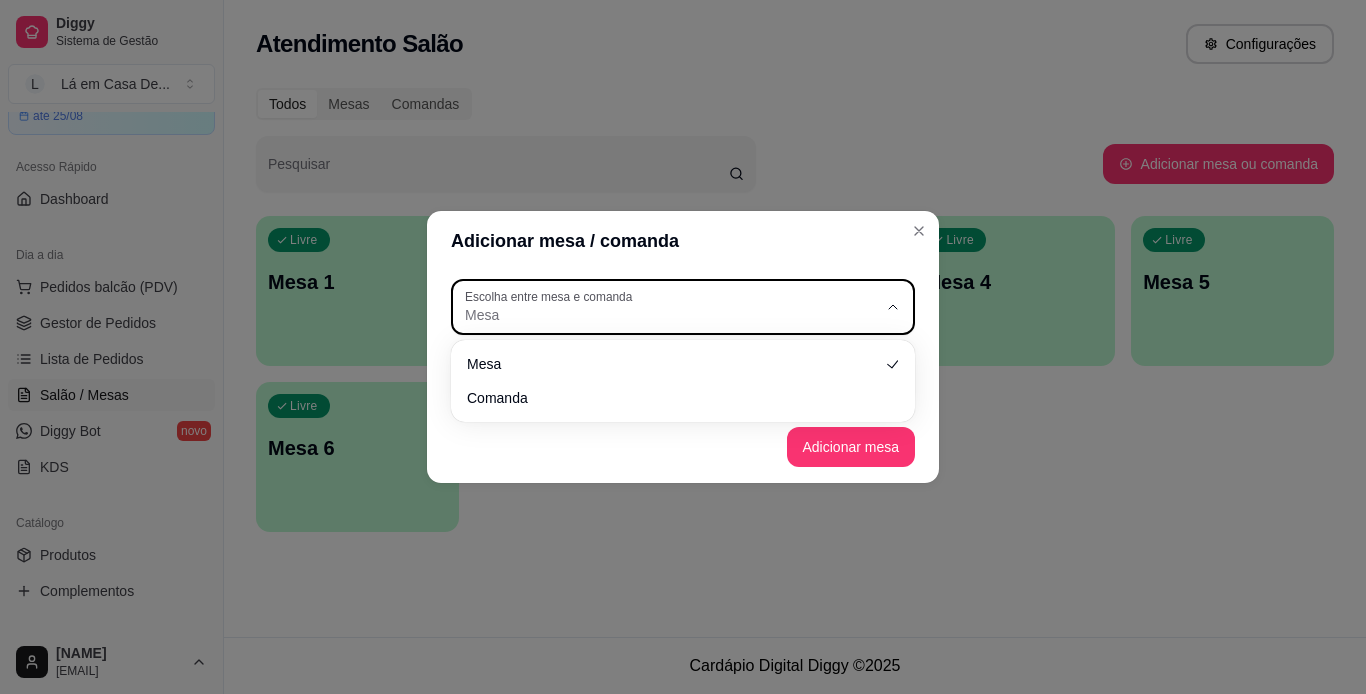 click 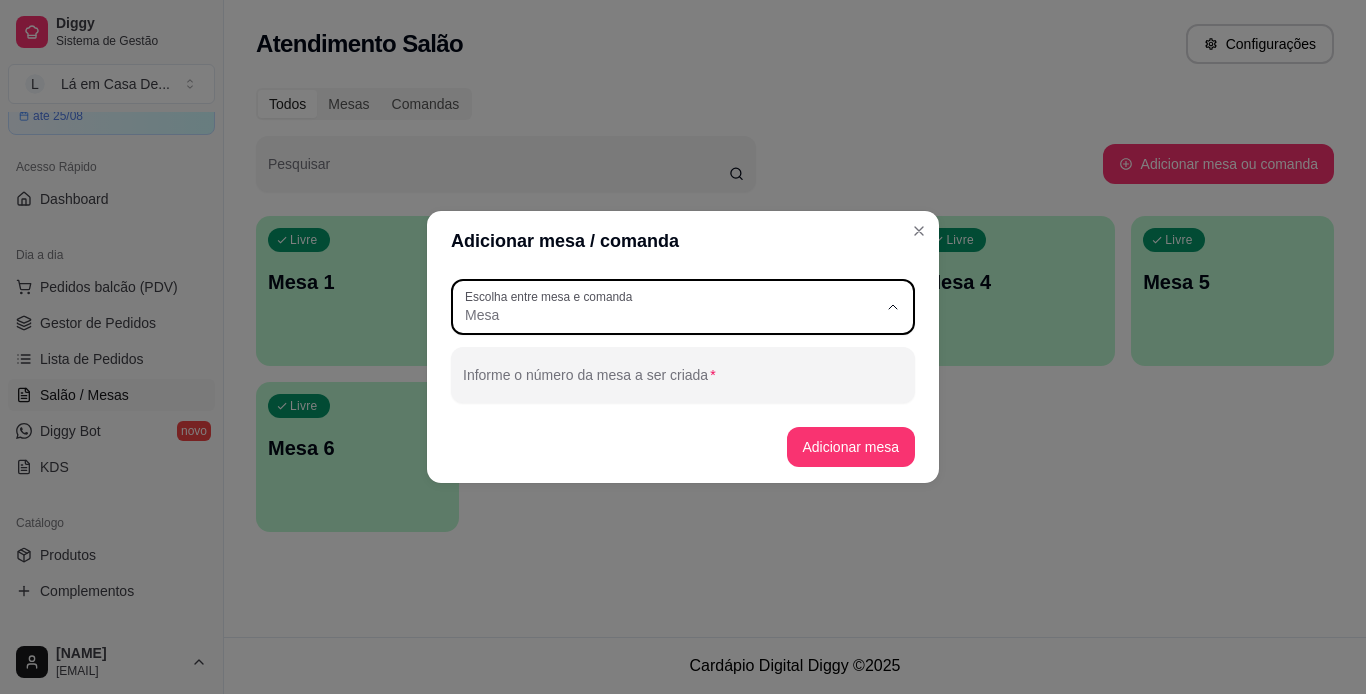 click on "Mesa" at bounding box center (674, 362) 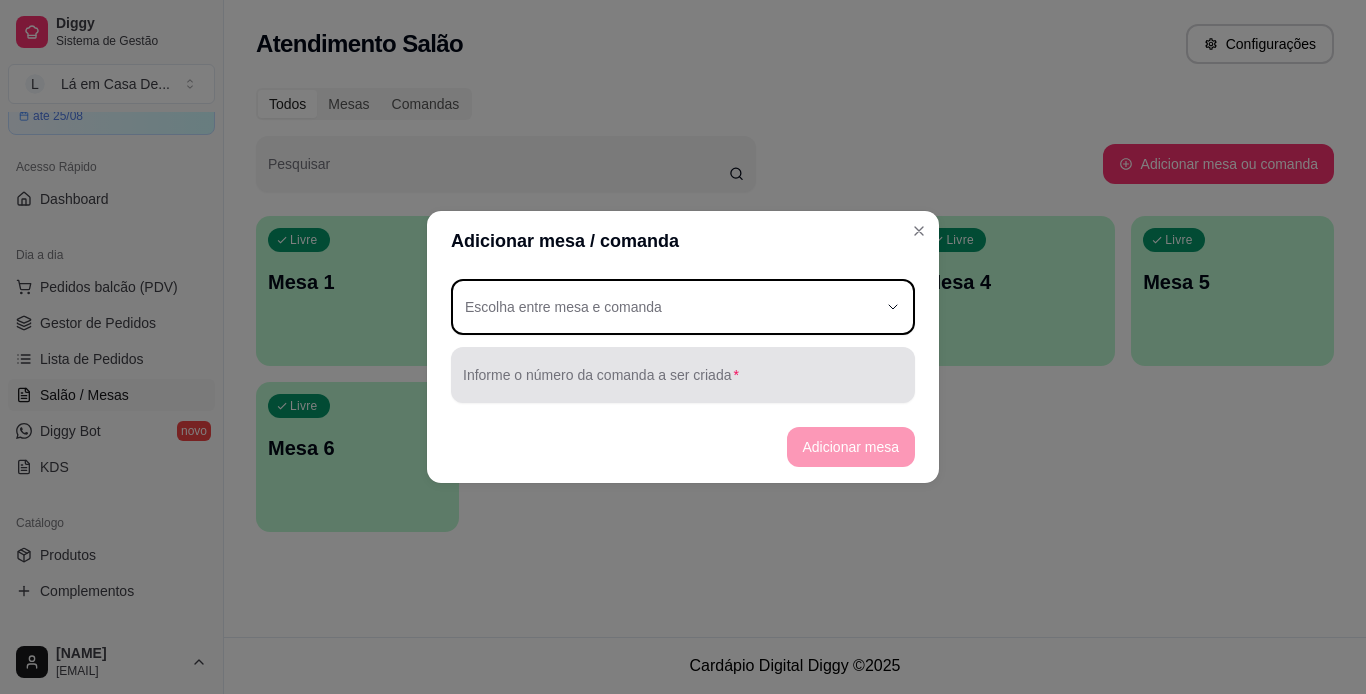 click on "Informe o número da comanda a ser criada" at bounding box center (683, 383) 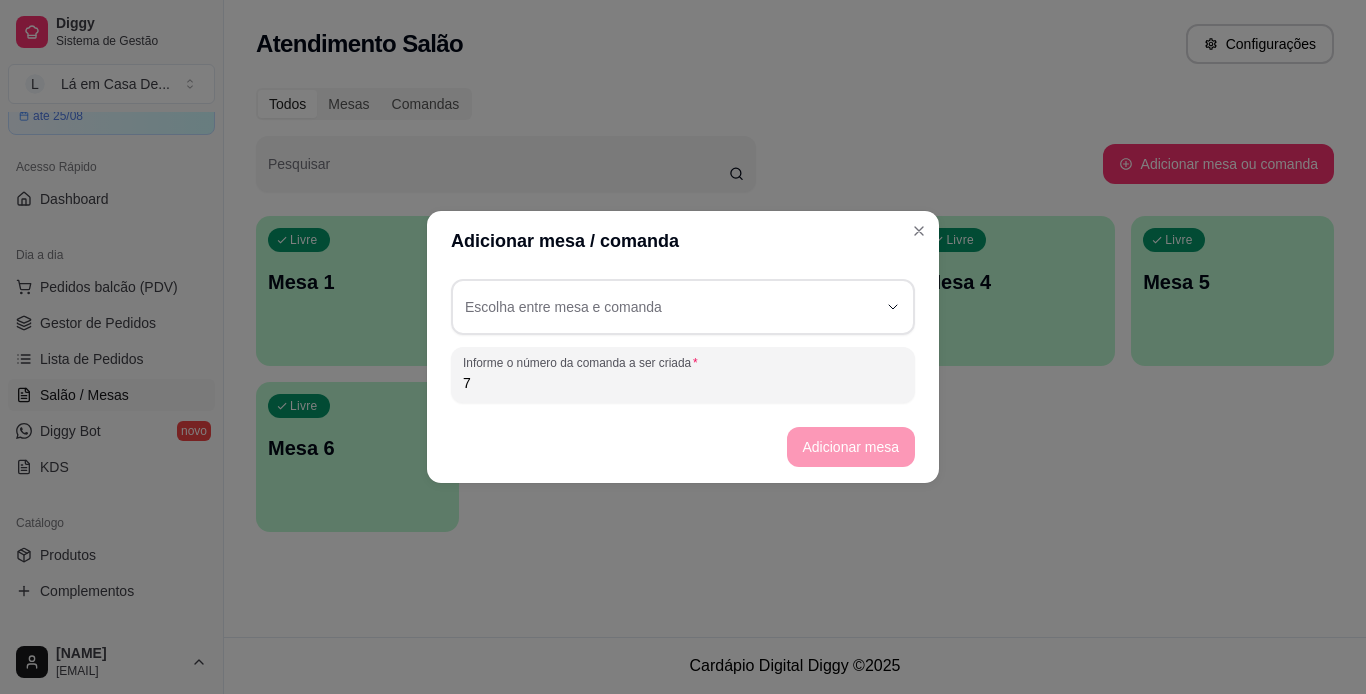 type on "7" 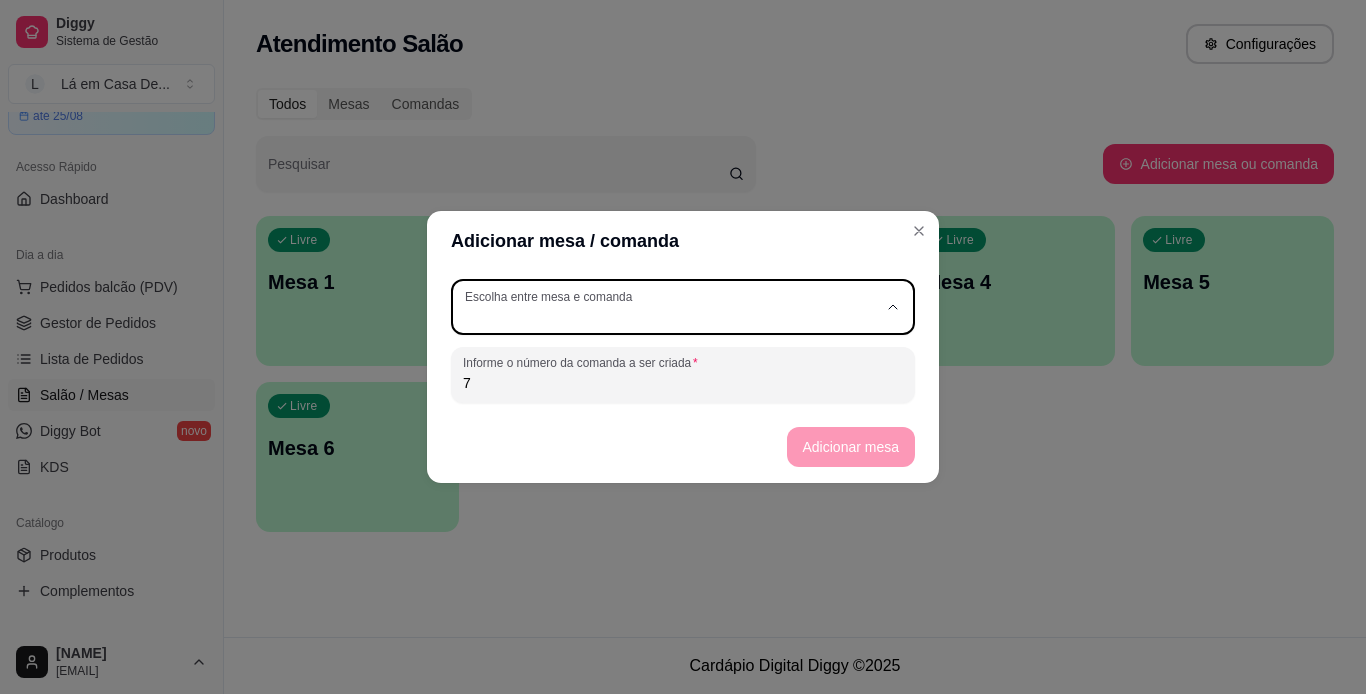 click 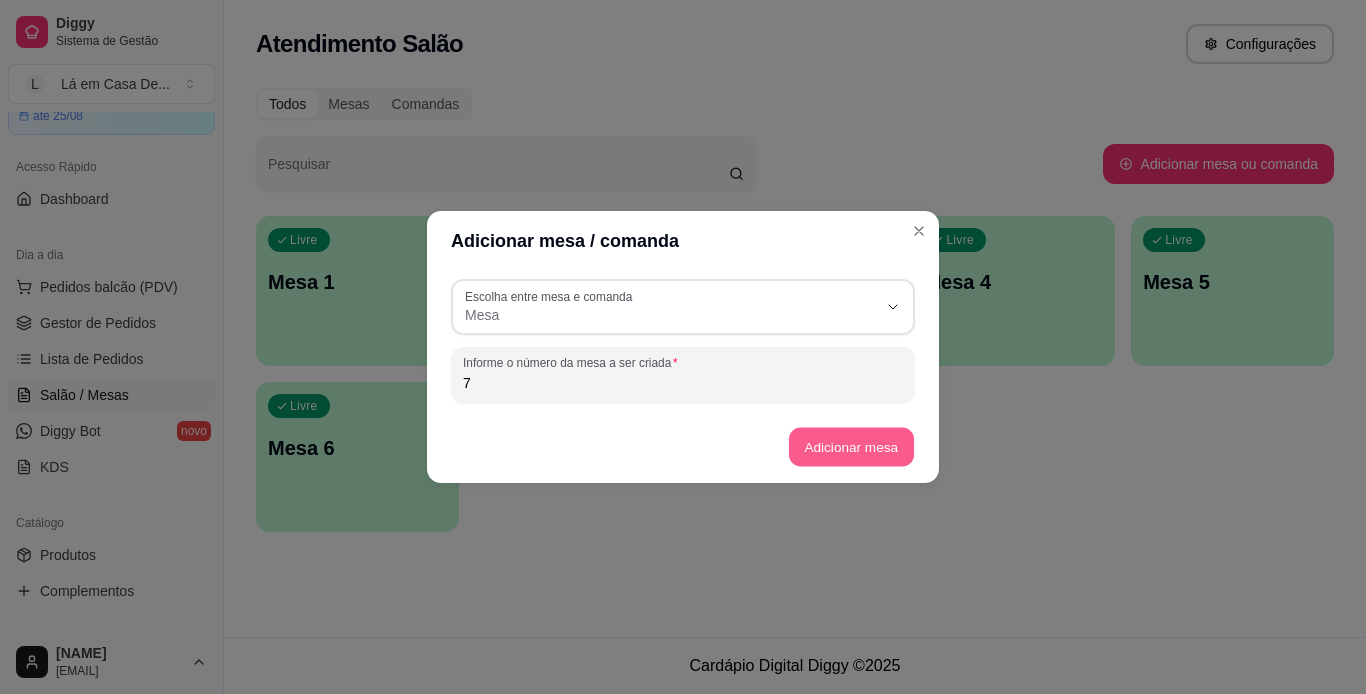 click on "Adicionar   mesa" at bounding box center [850, 447] 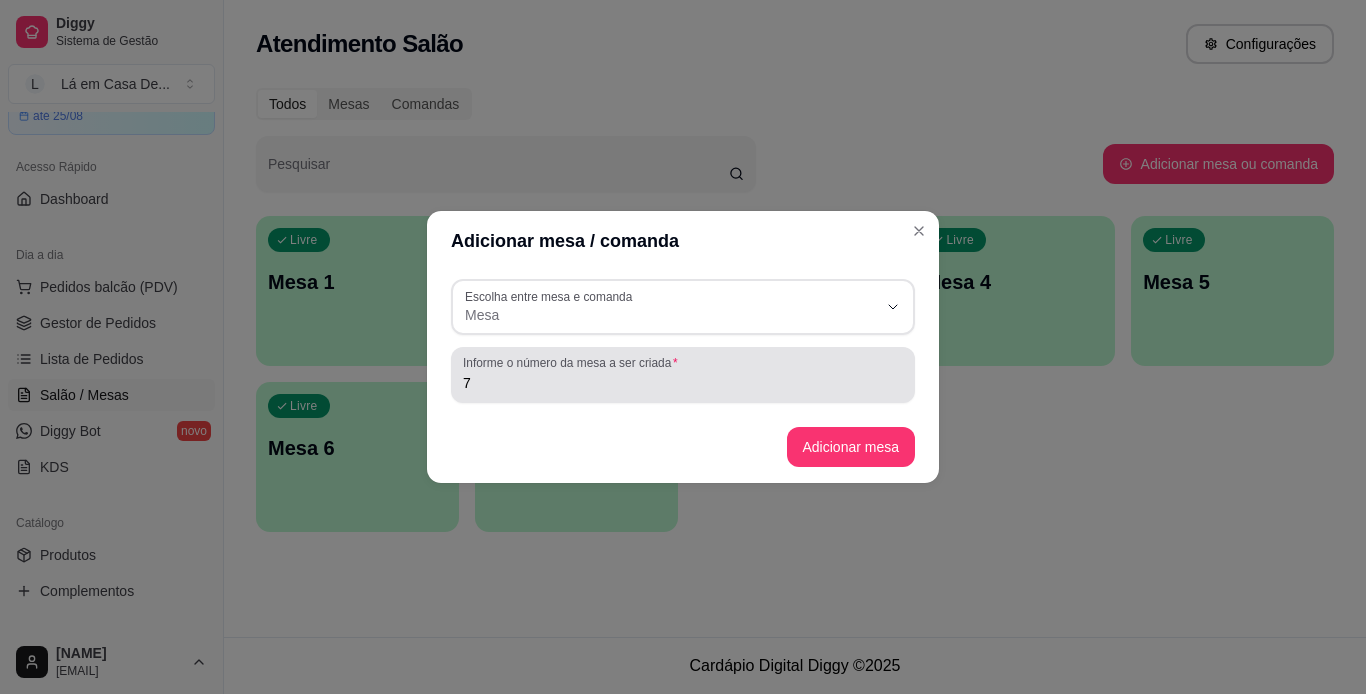 click on "7" at bounding box center (683, 383) 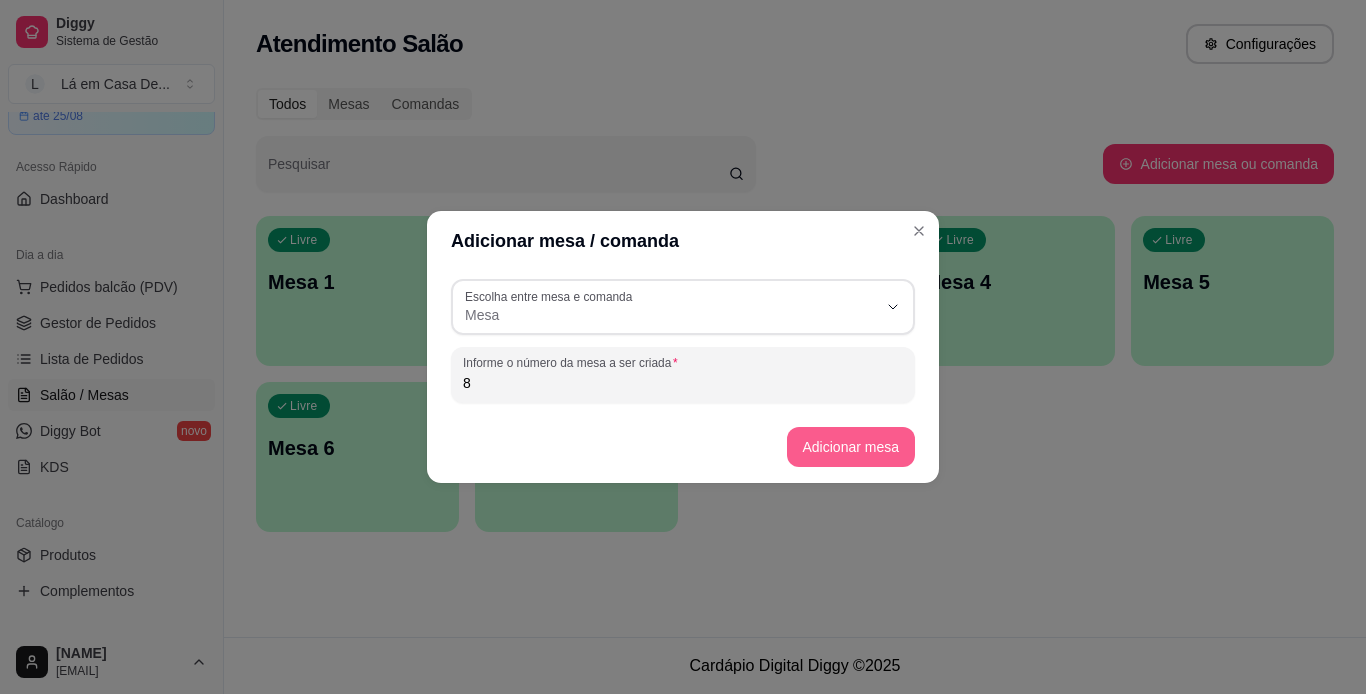 type on "8" 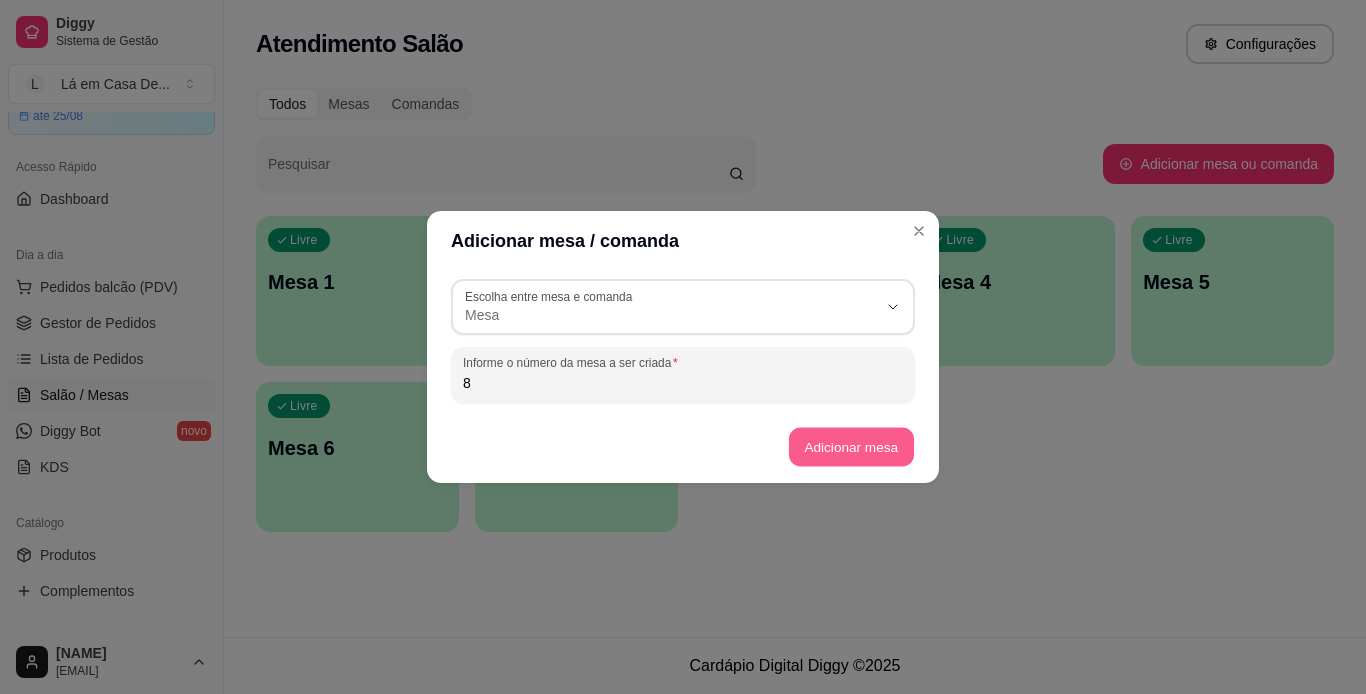 click on "Adicionar   mesa" at bounding box center (850, 447) 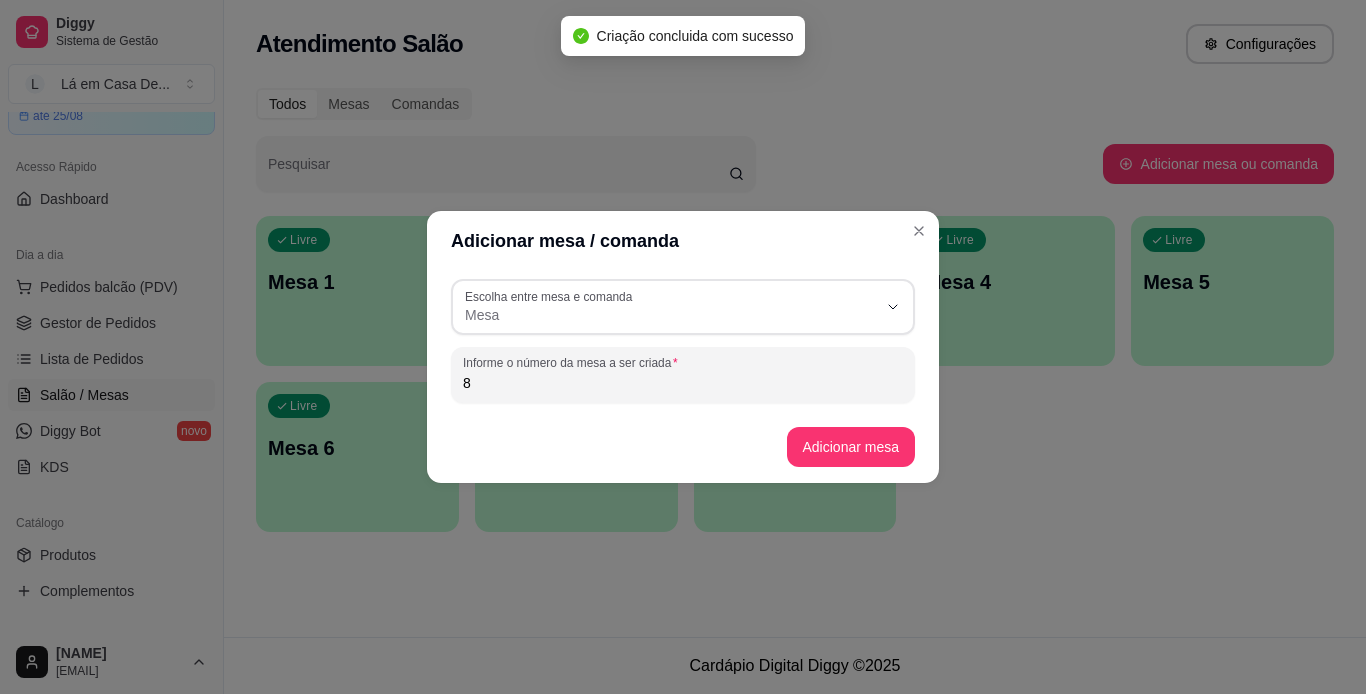click on "8" at bounding box center [683, 383] 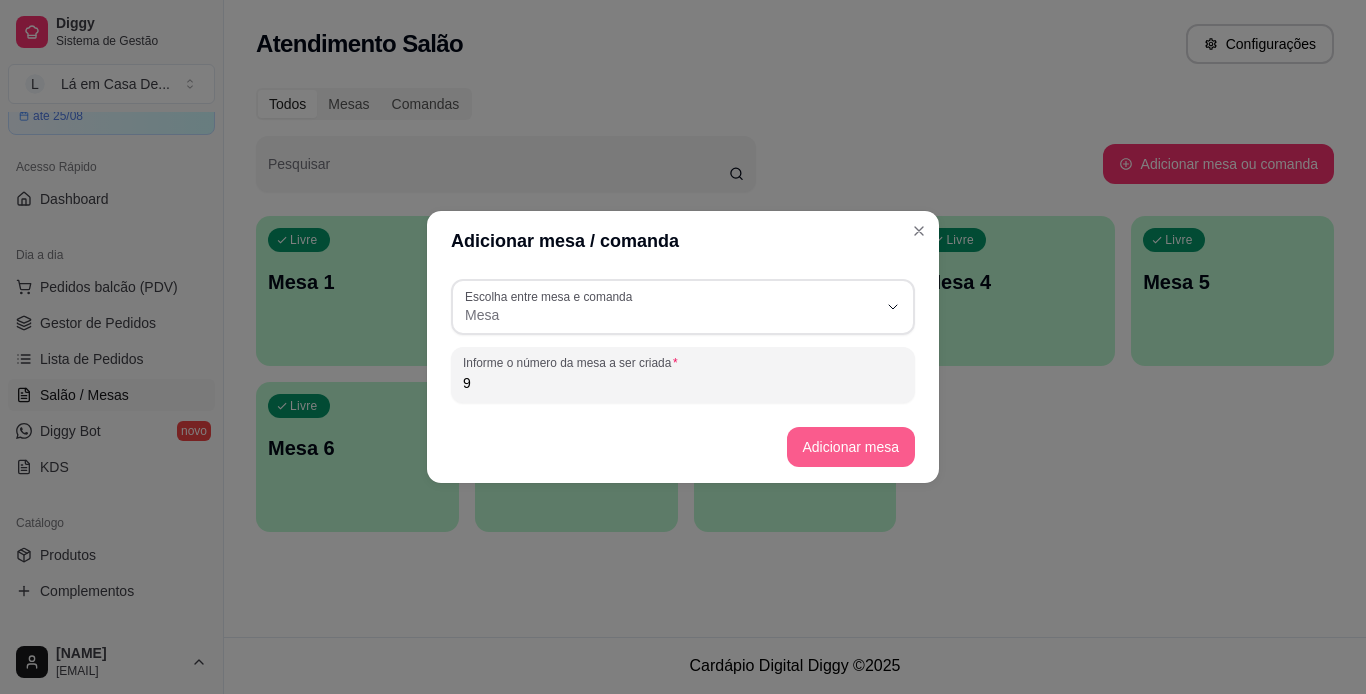 type on "9" 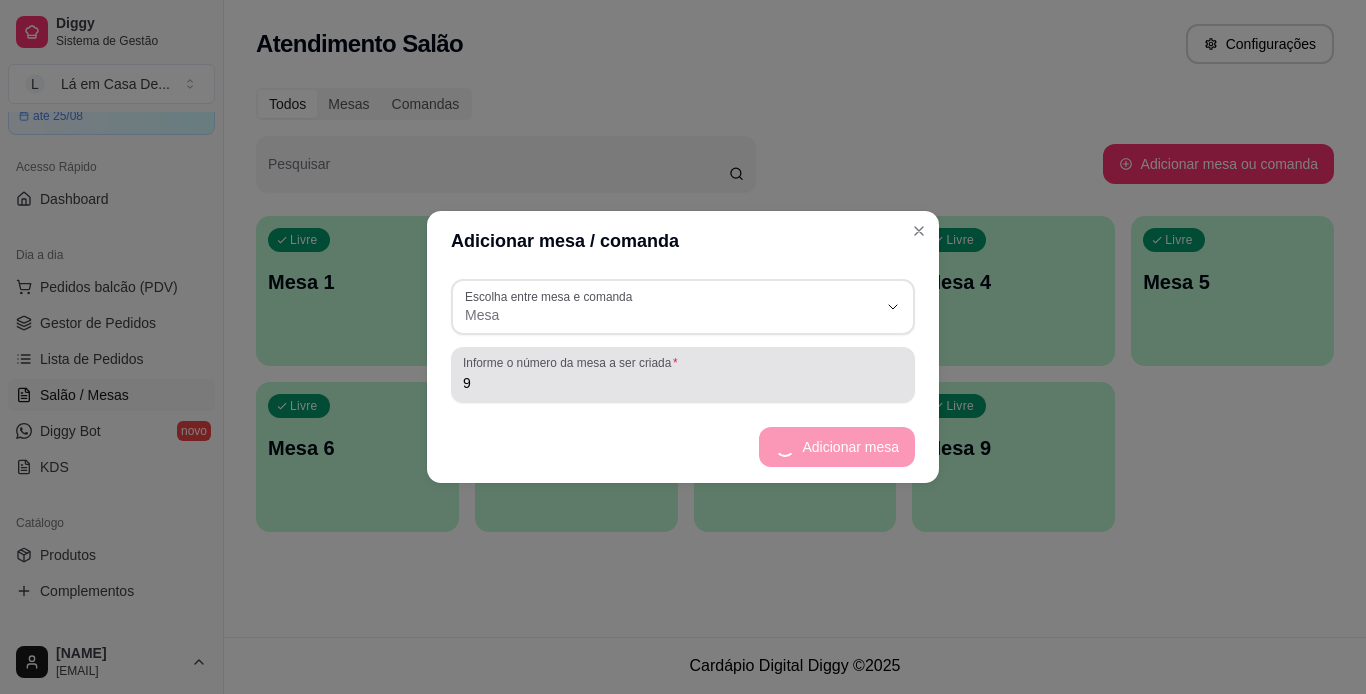click on "9" at bounding box center (683, 383) 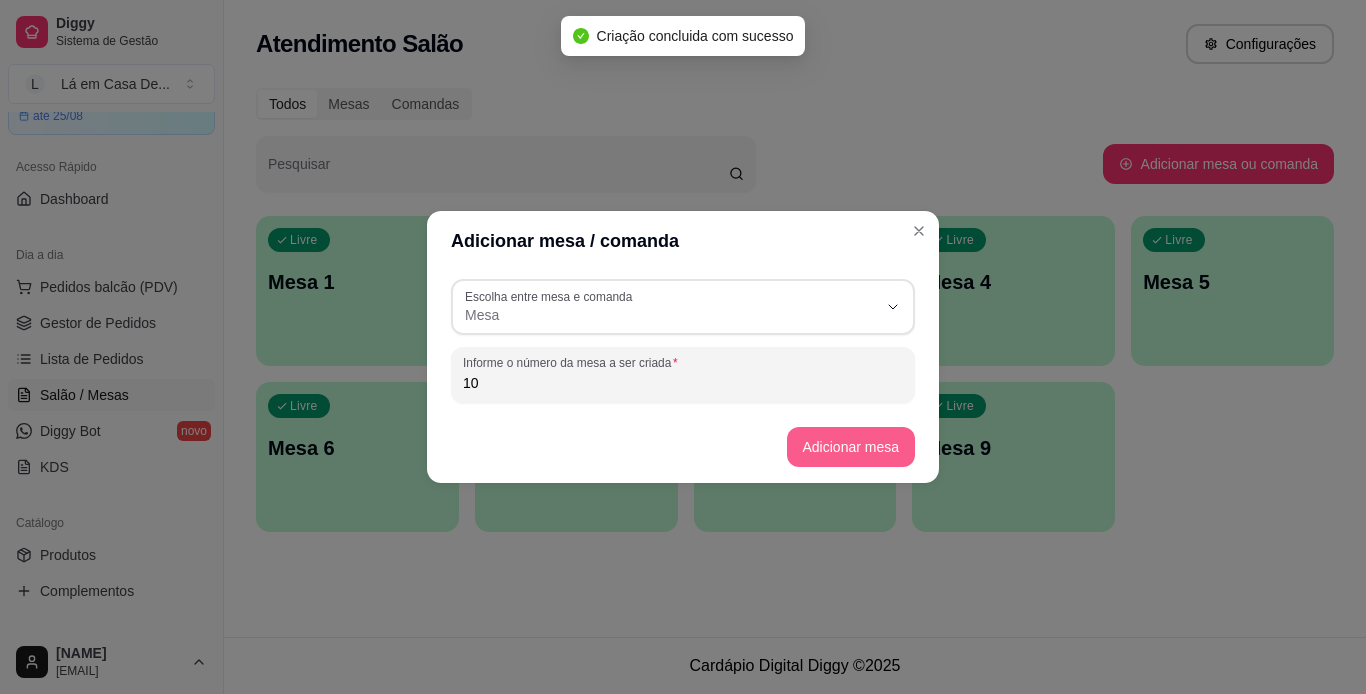 click on "Adicionar   mesa" at bounding box center (851, 447) 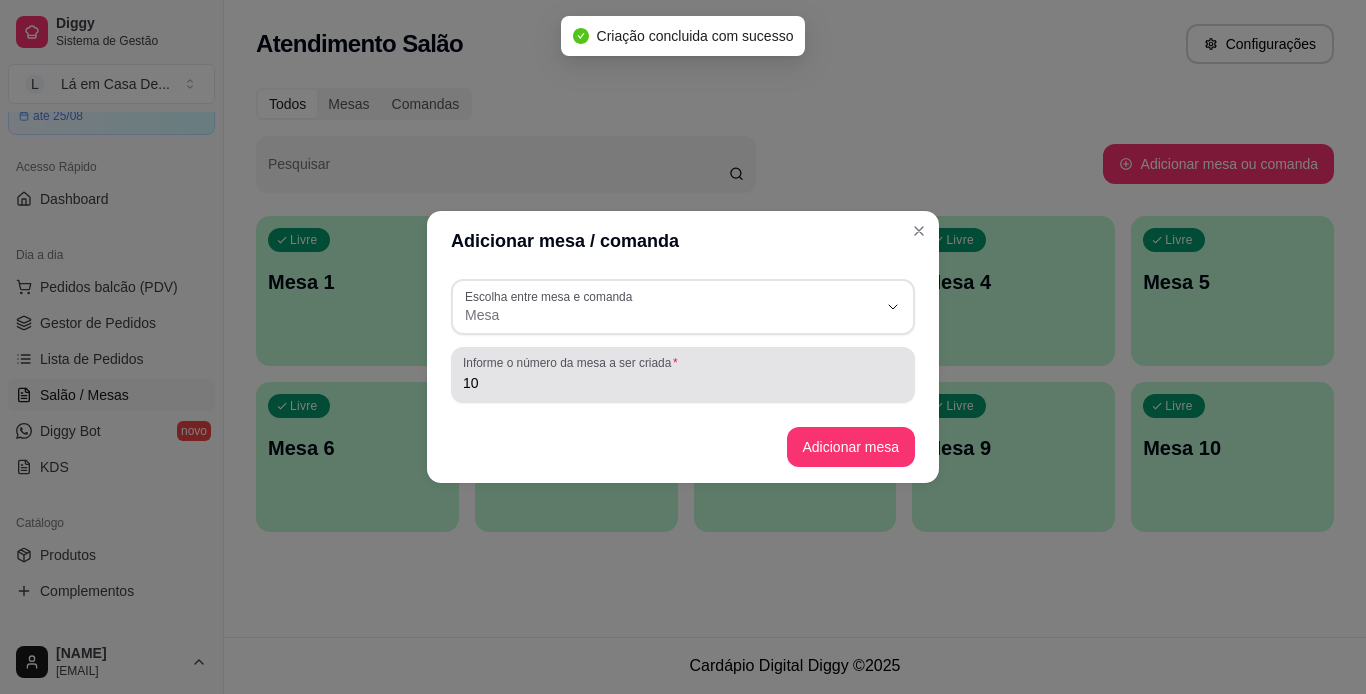 click on "10" at bounding box center [683, 383] 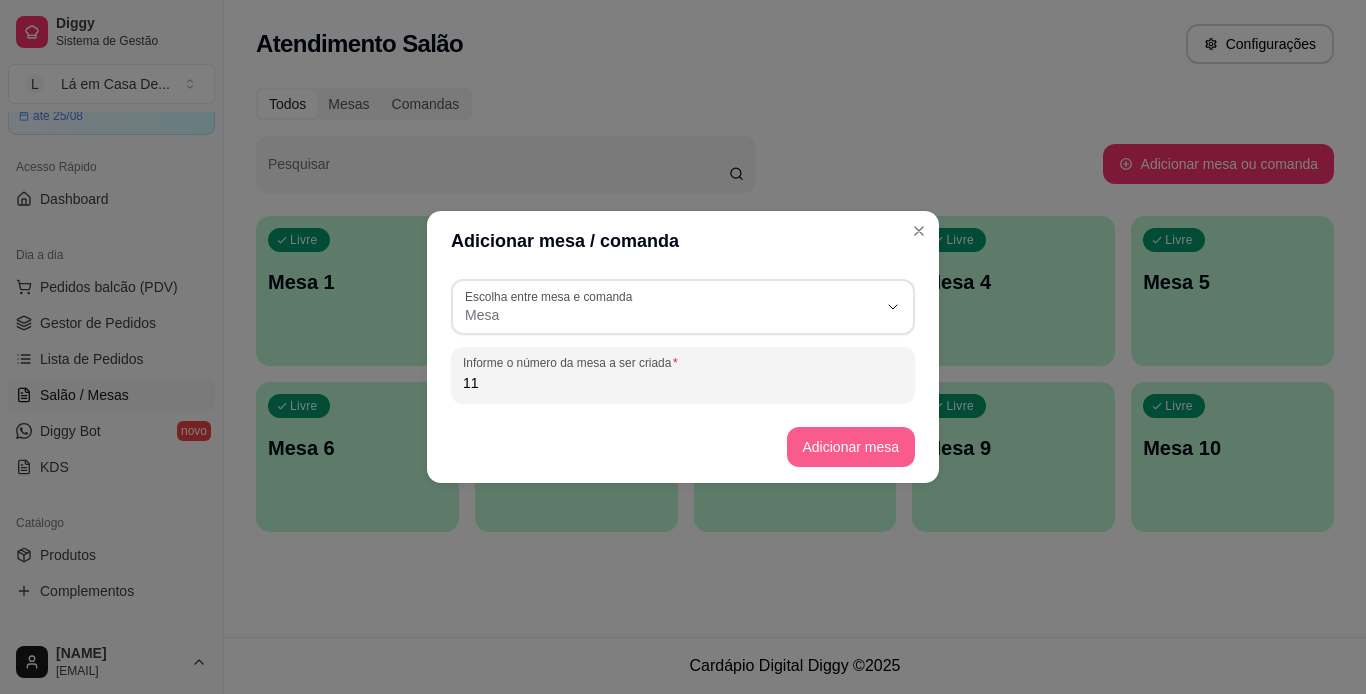 click on "Adicionar   mesa" at bounding box center (851, 447) 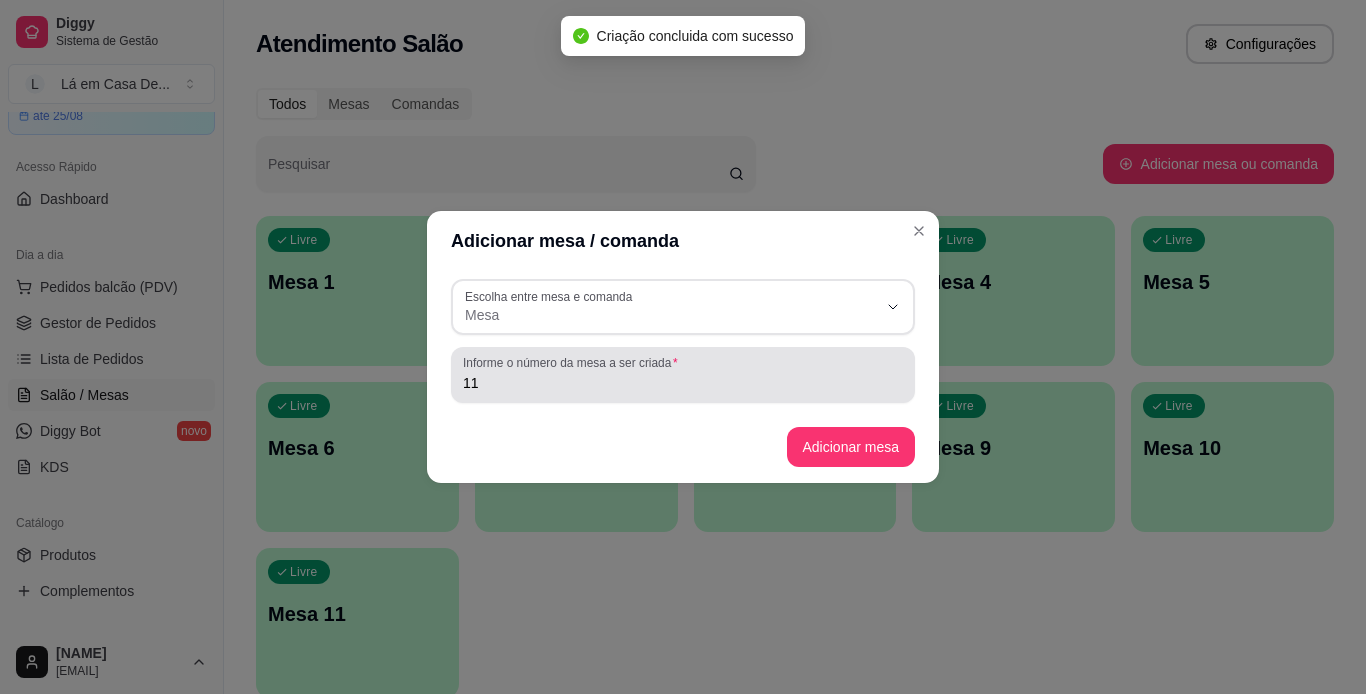 click on "11" at bounding box center [683, 383] 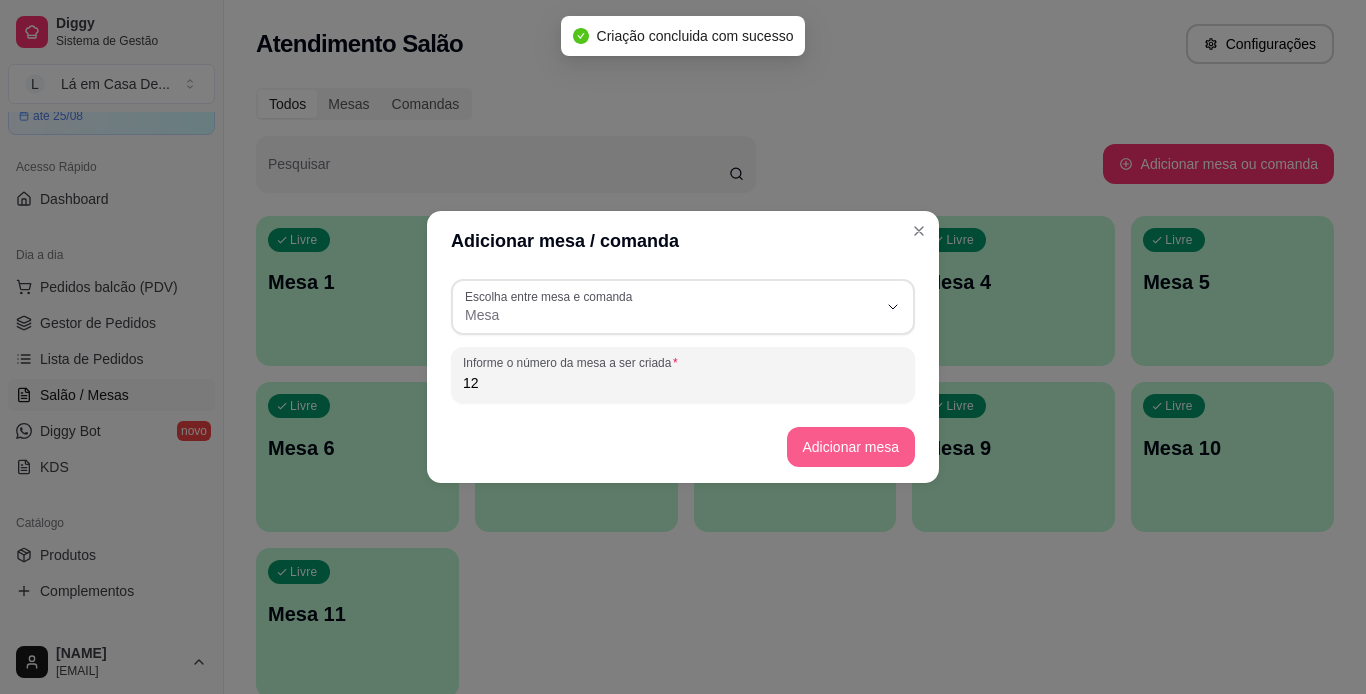click on "Adicionar   mesa" at bounding box center [851, 447] 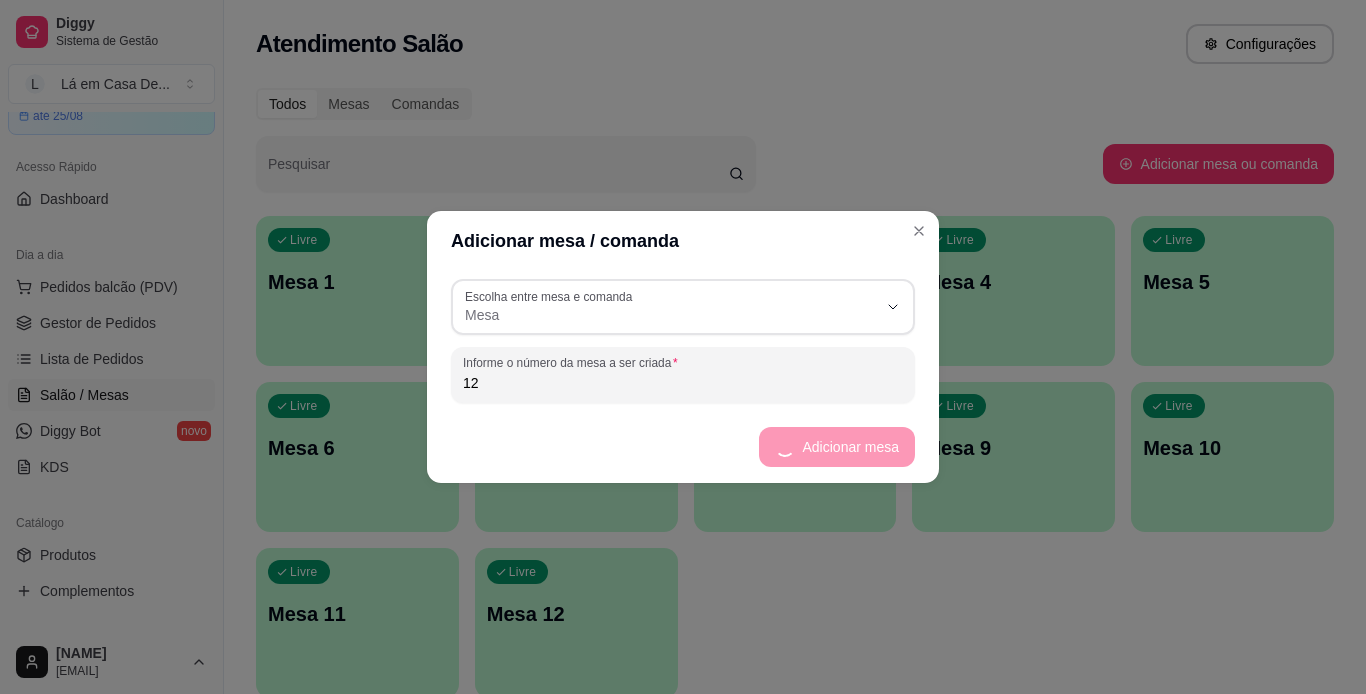 click on "12" at bounding box center (683, 383) 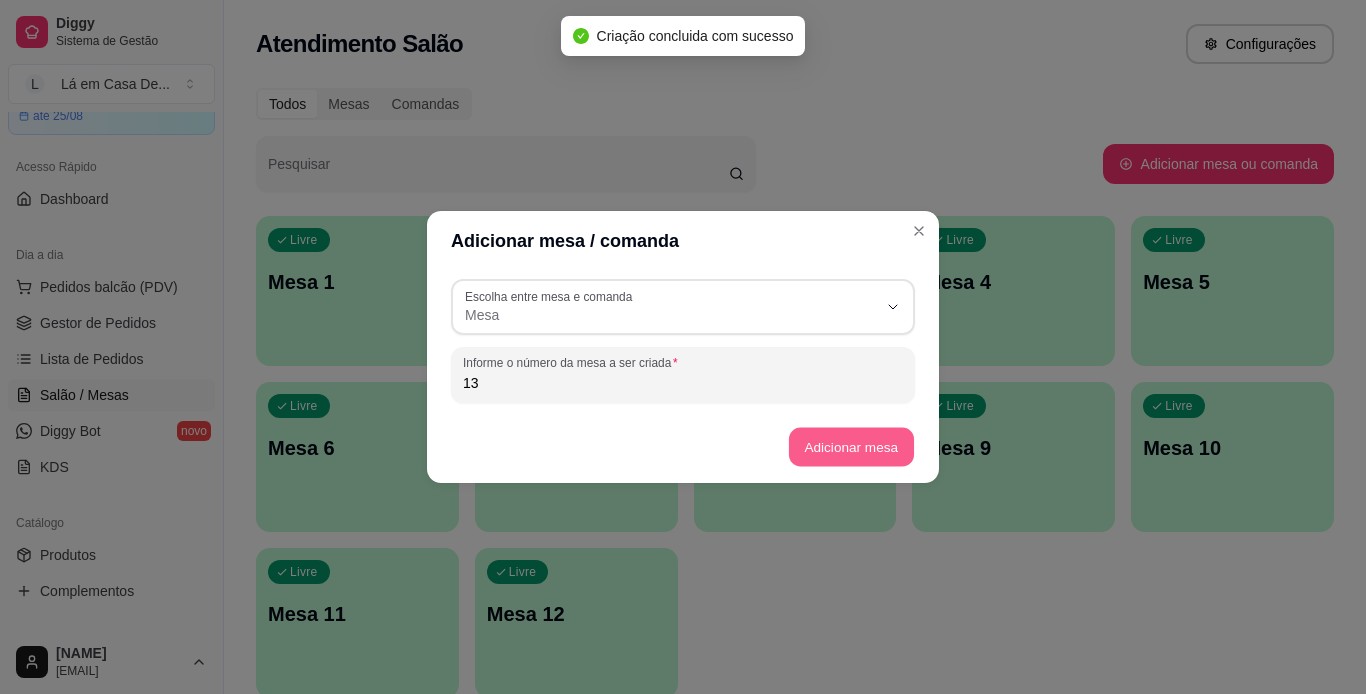 click on "Adicionar   mesa" at bounding box center [850, 447] 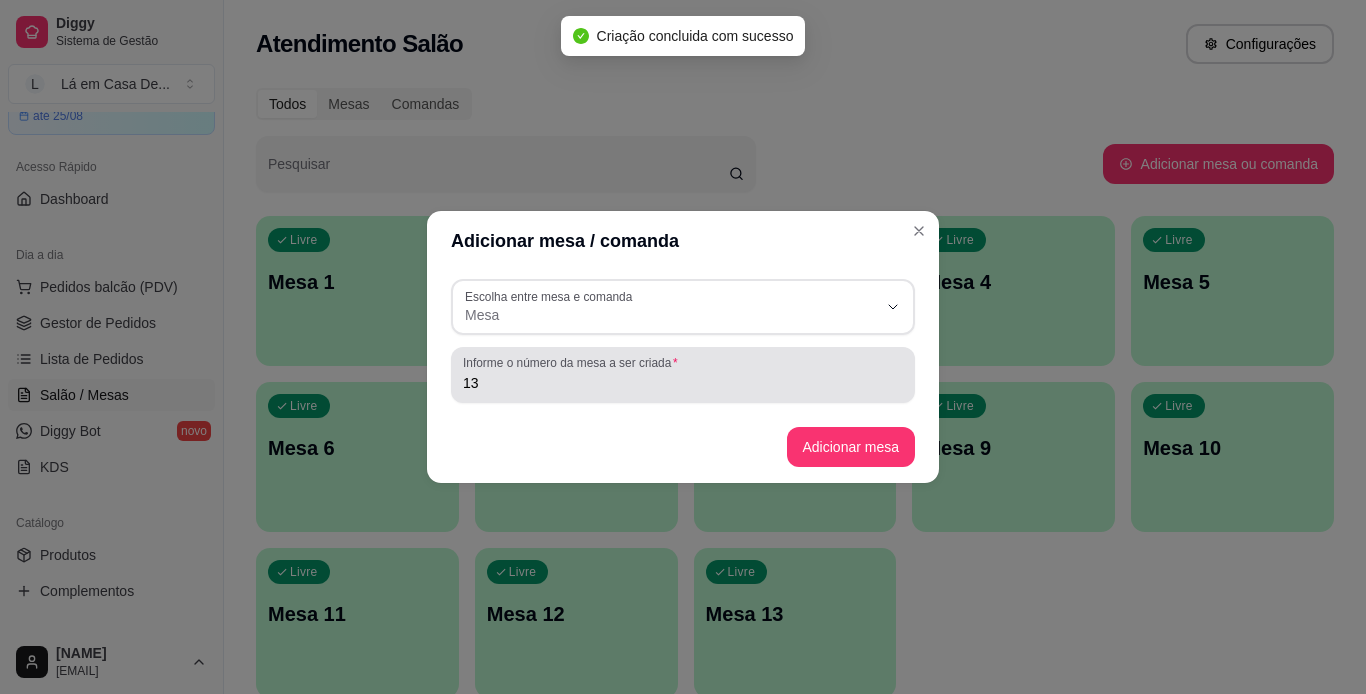 click on "13" at bounding box center [683, 383] 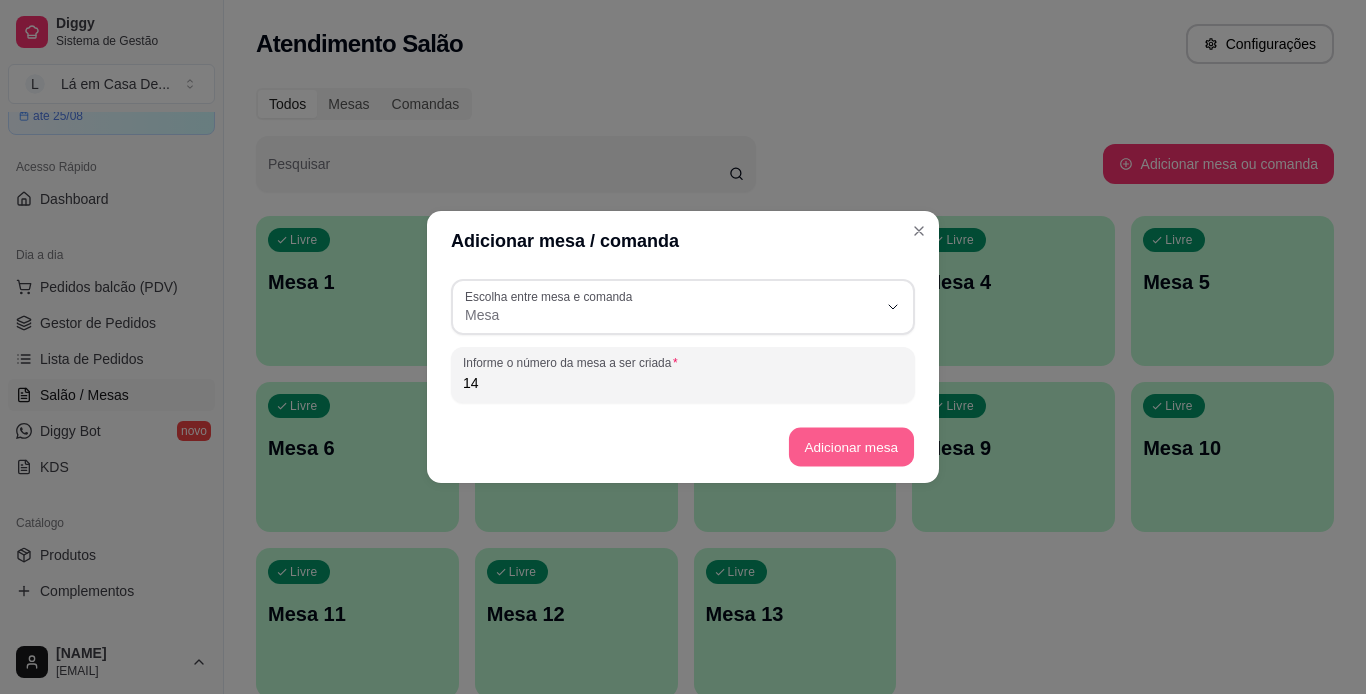 click on "Adicionar   mesa" at bounding box center [850, 447] 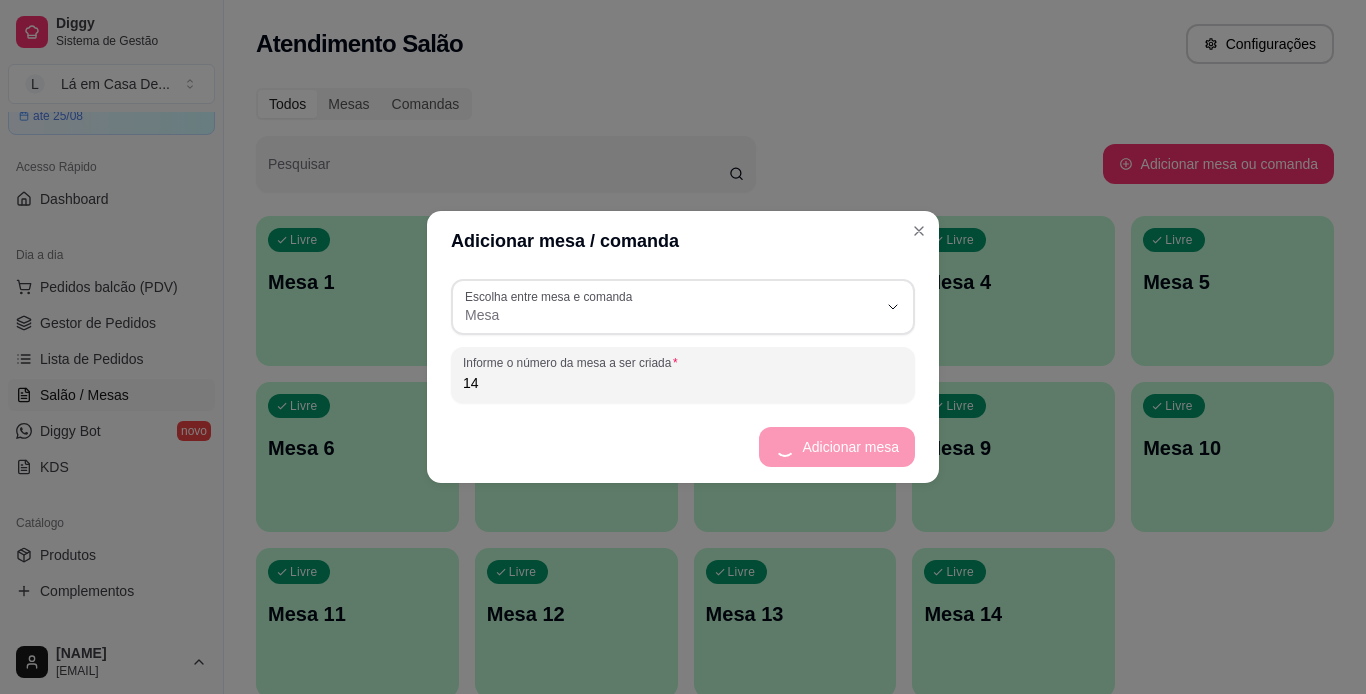 click on "14" at bounding box center [683, 383] 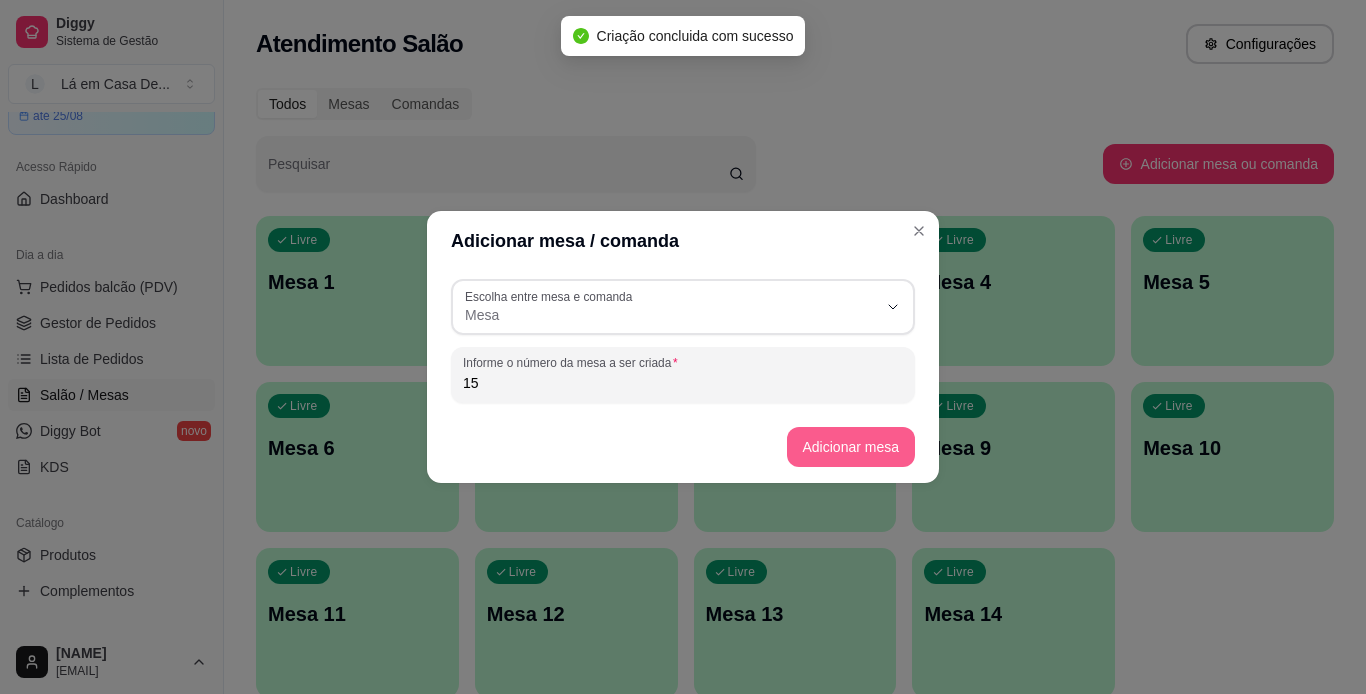 type on "15" 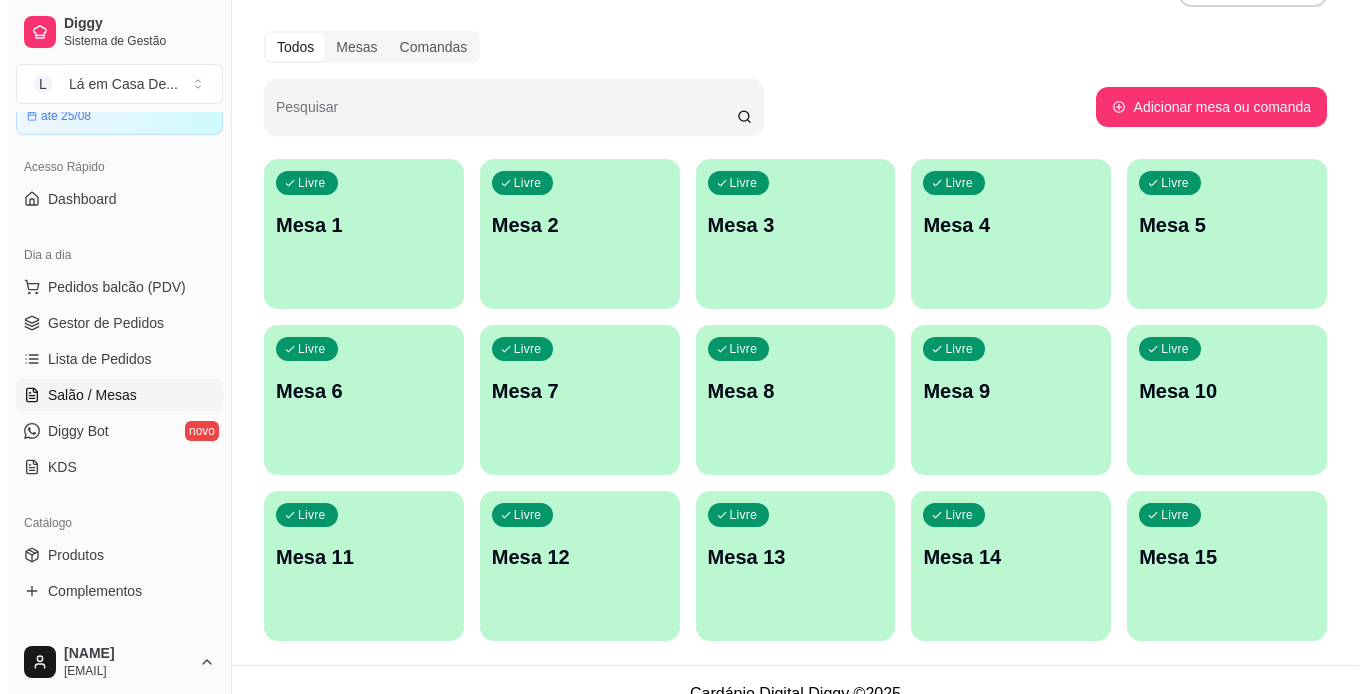 scroll, scrollTop: 85, scrollLeft: 0, axis: vertical 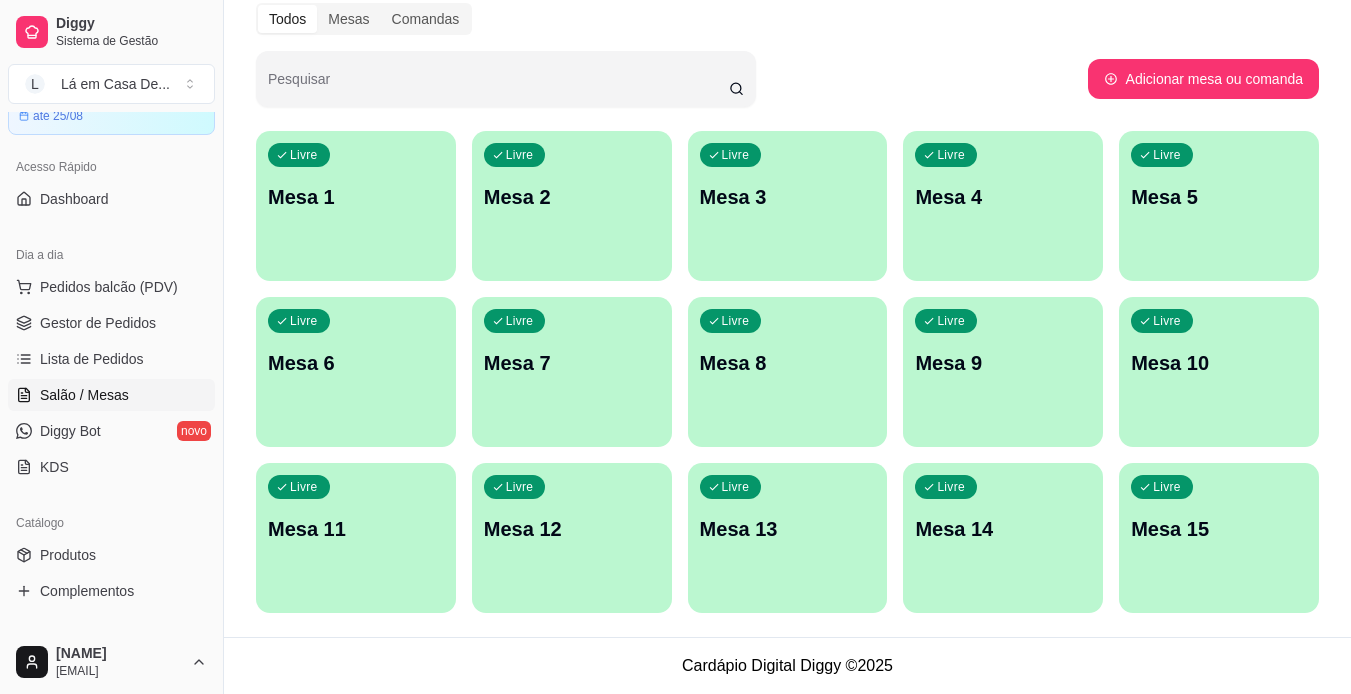 click on "Livre Mesa 1" at bounding box center (356, 194) 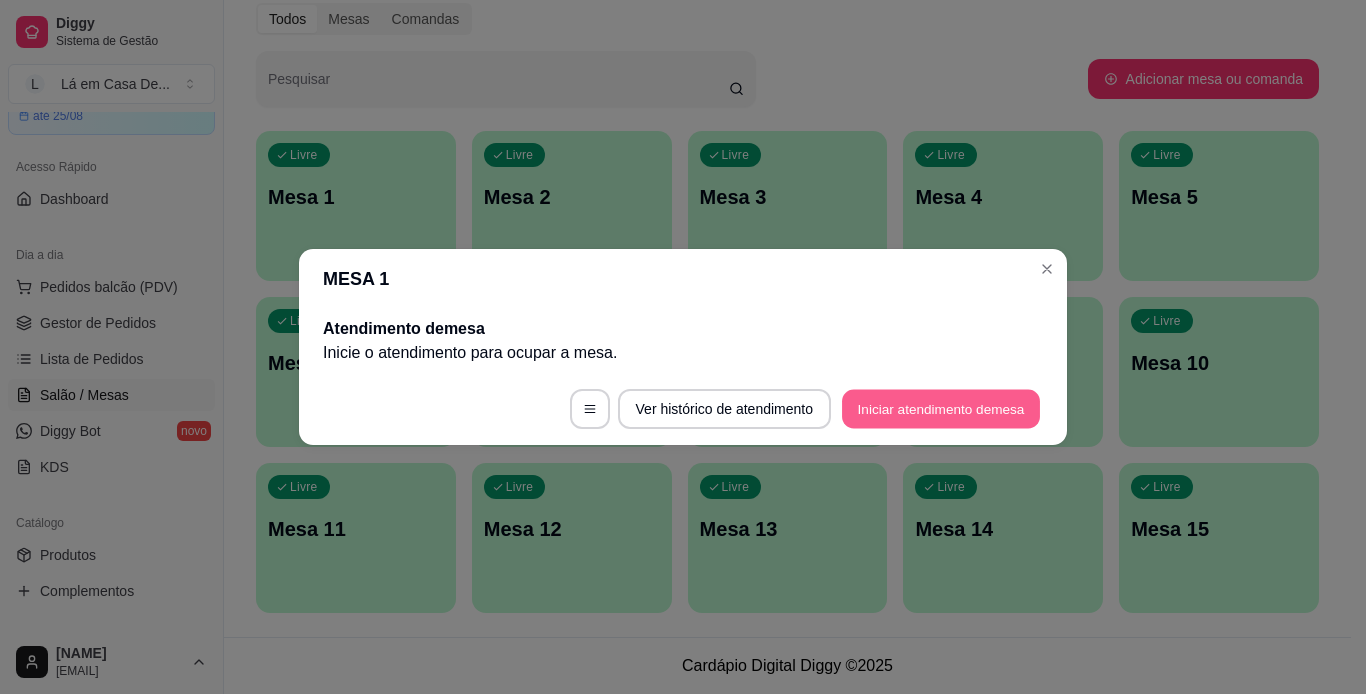 click on "Iniciar atendimento de  mesa" at bounding box center (941, 409) 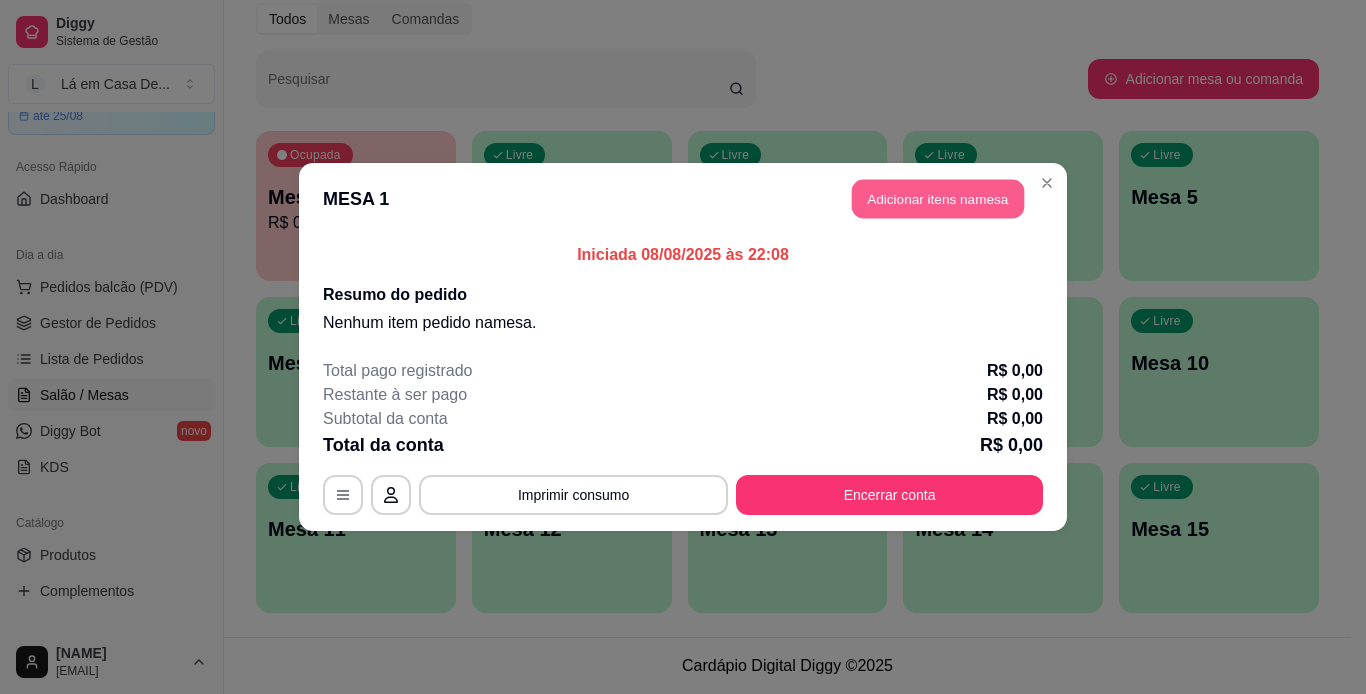 click on "Adicionar itens na  mesa" at bounding box center [938, 199] 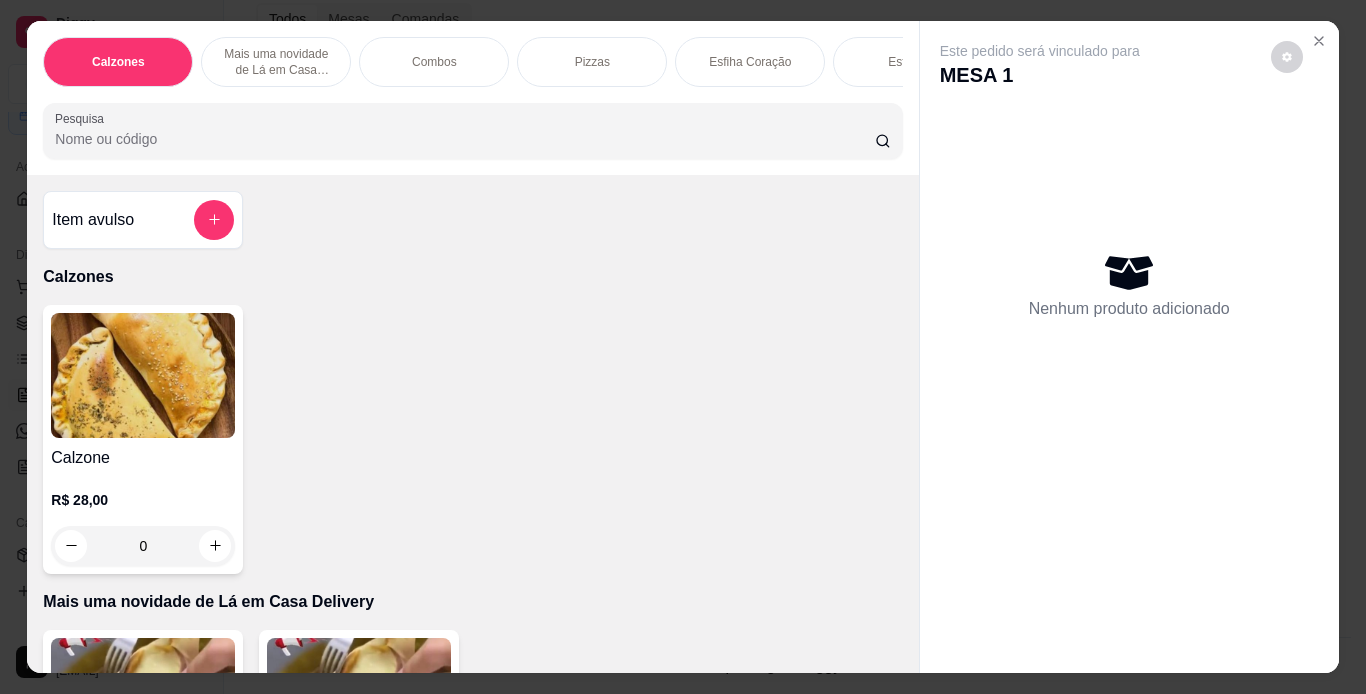 click at bounding box center (143, 375) 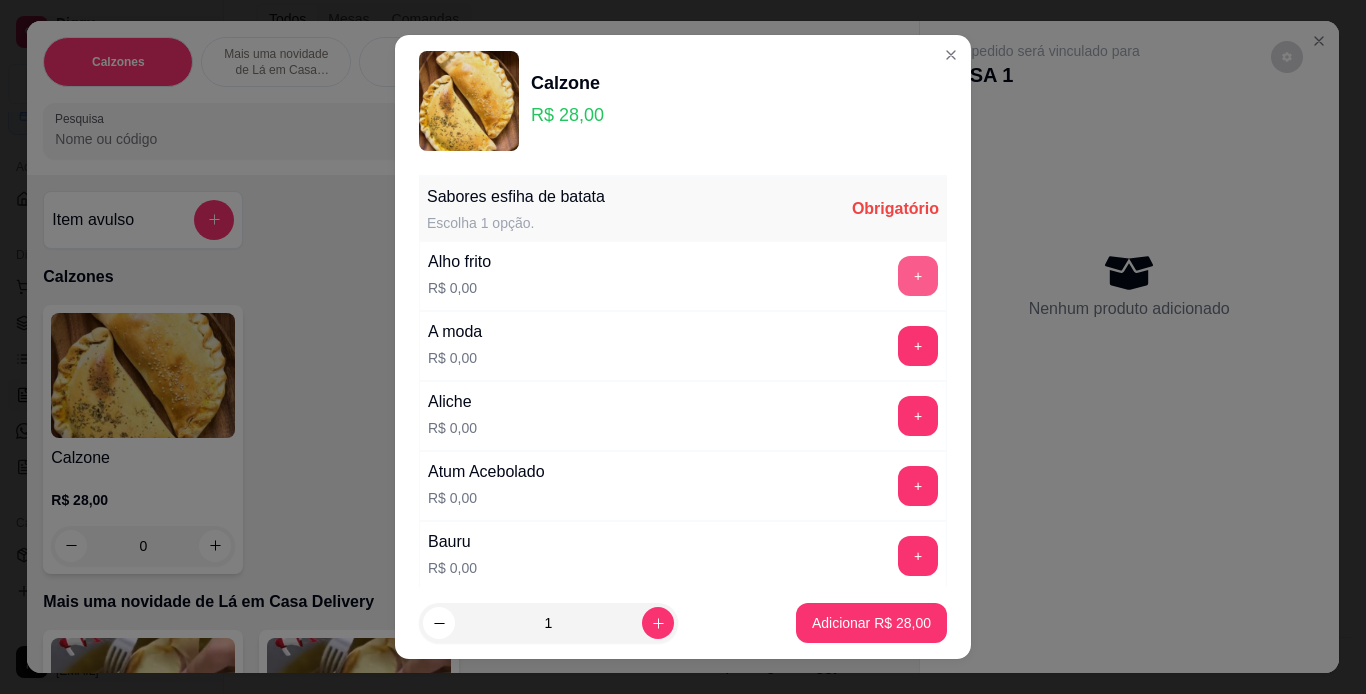 click on "+" at bounding box center (918, 276) 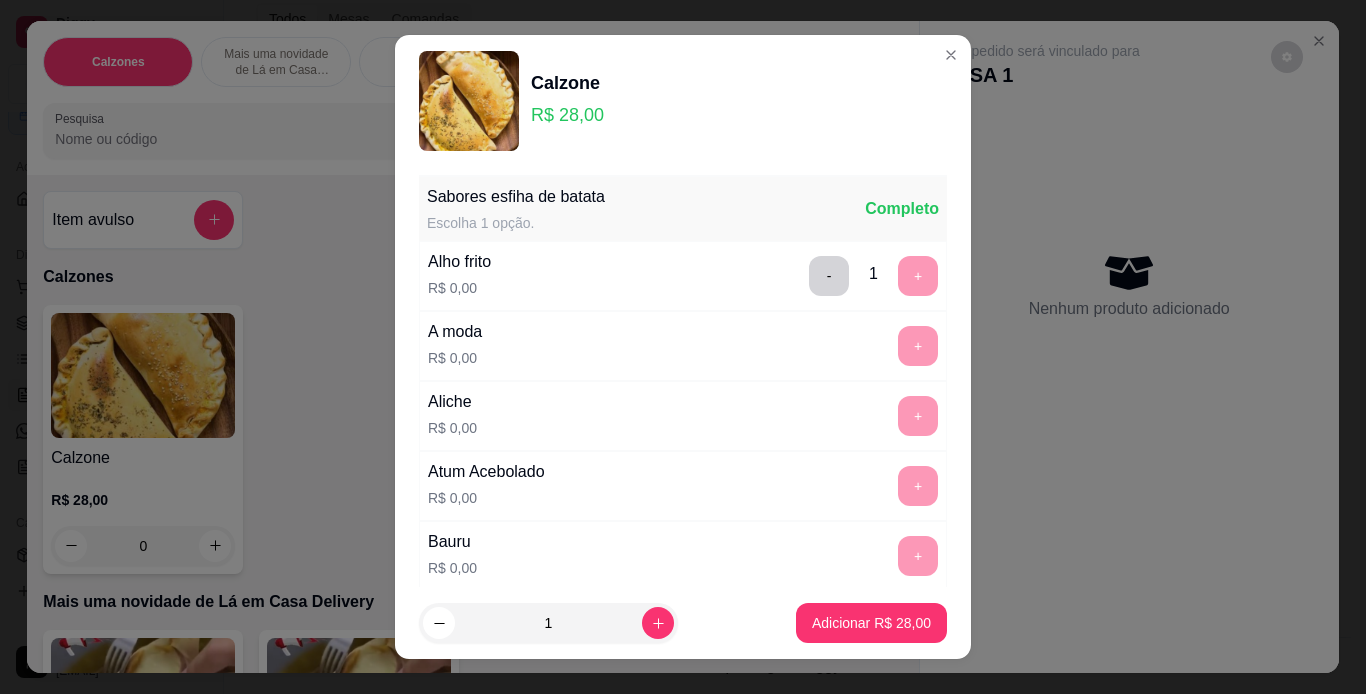 scroll, scrollTop: 29, scrollLeft: 0, axis: vertical 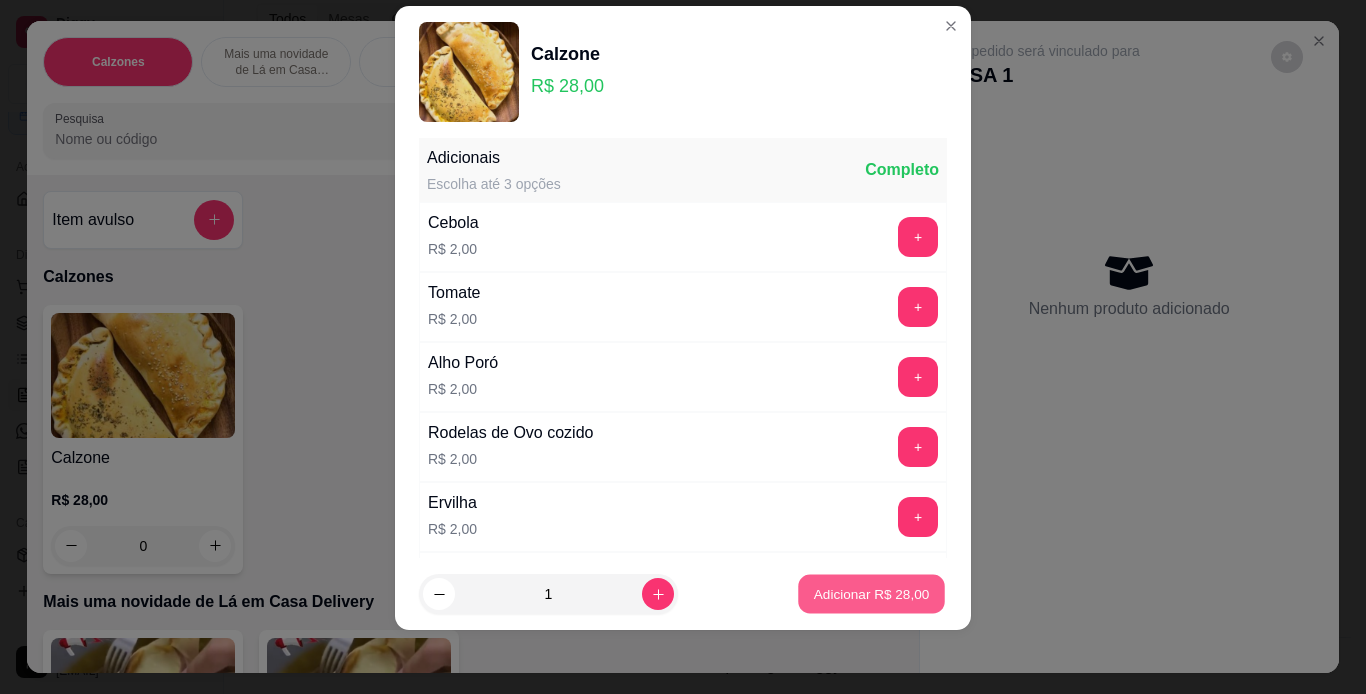 click on "Adicionar   R$ 28,00" at bounding box center [872, 594] 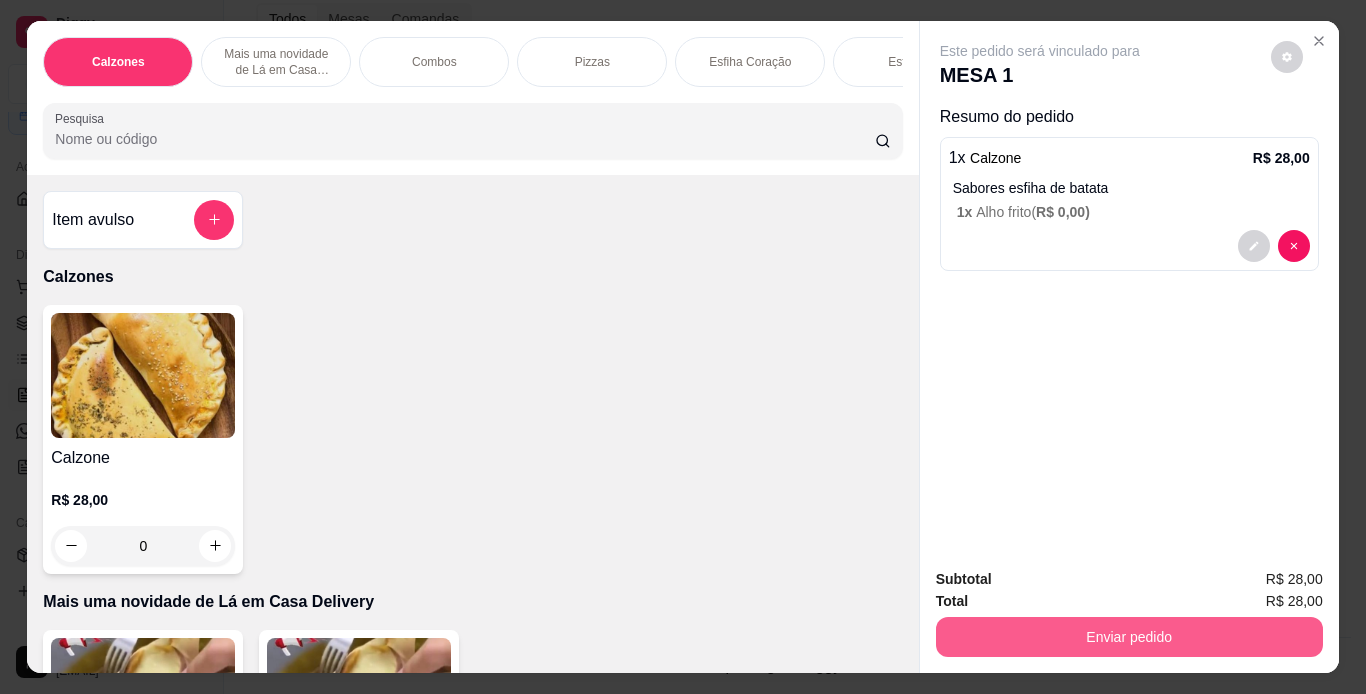 click on "Enviar pedido" at bounding box center [1129, 637] 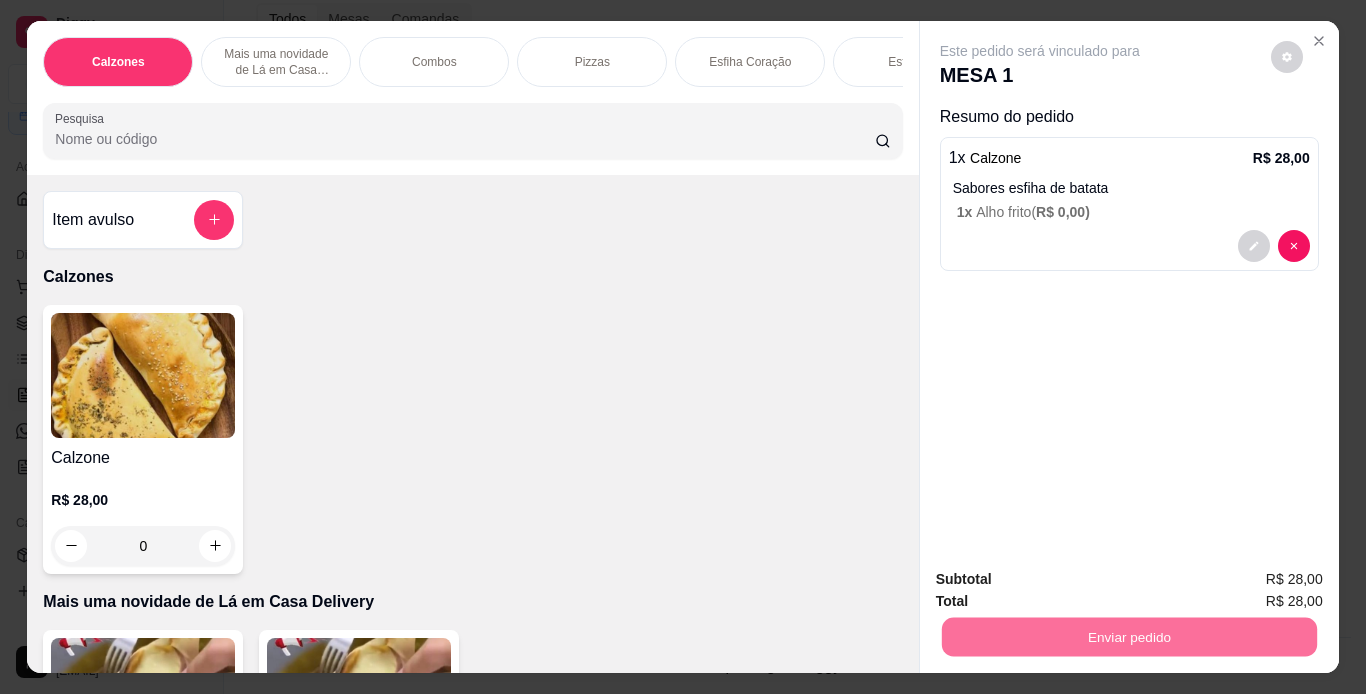 click on "Sim, quero registrar" at bounding box center [1252, 581] 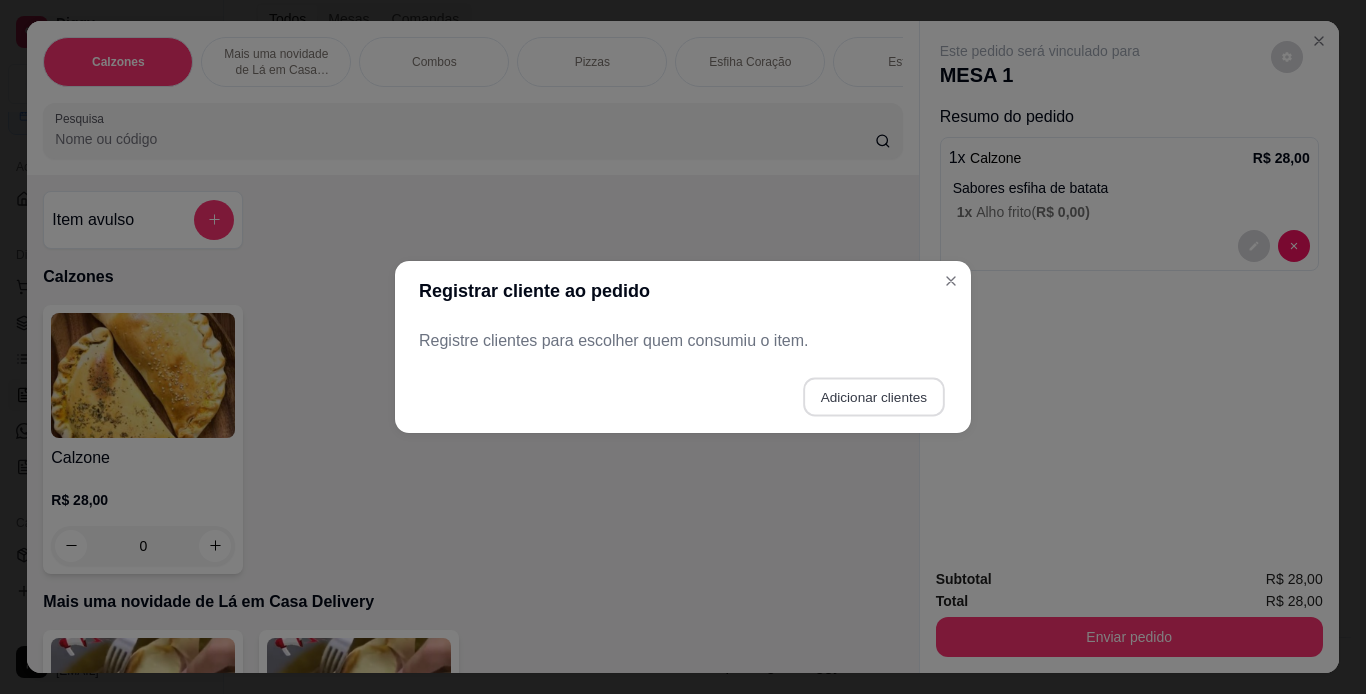 click on "Adicionar clientes" at bounding box center [873, 397] 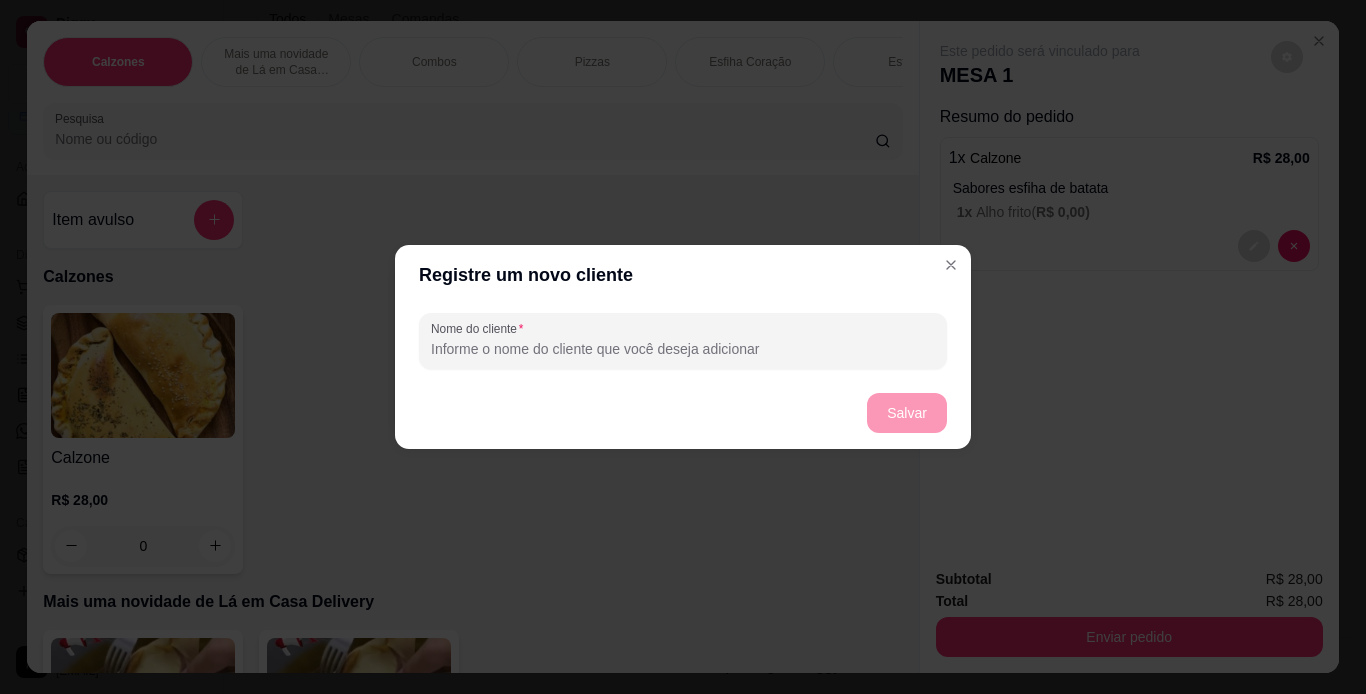 click on "Nome do cliente" at bounding box center [683, 349] 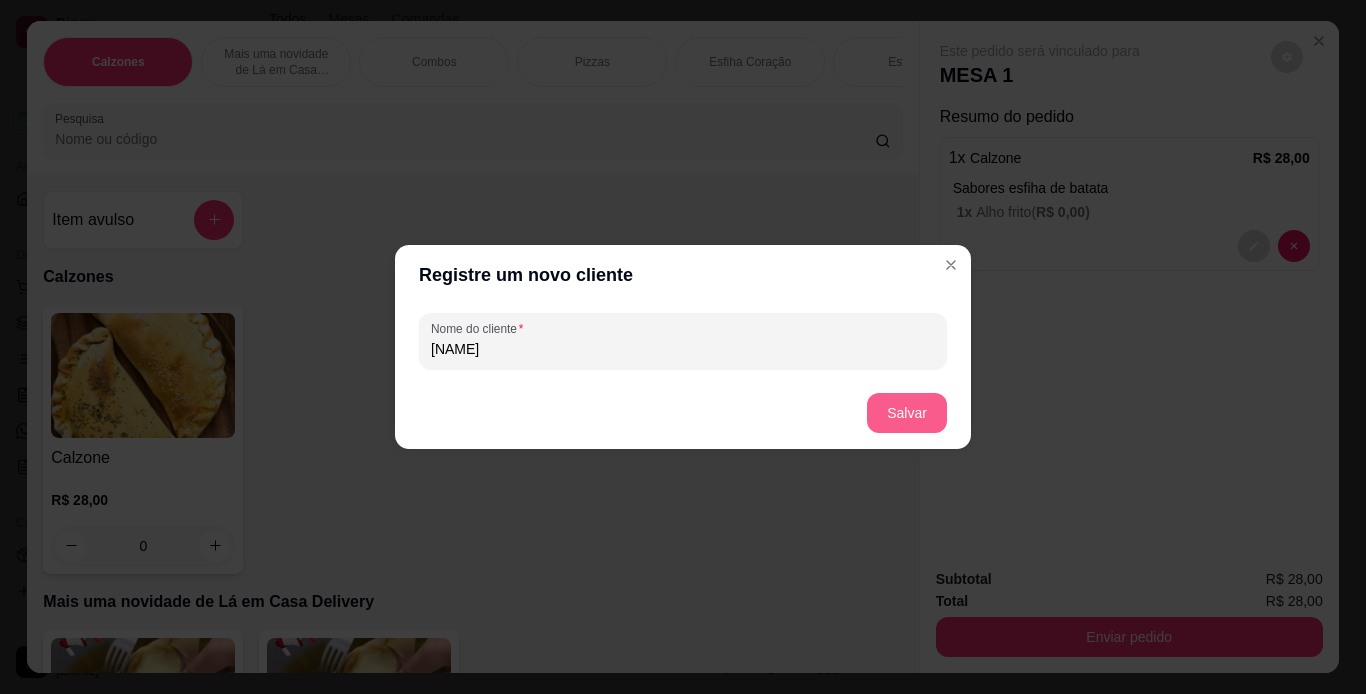 type on "[NAME]" 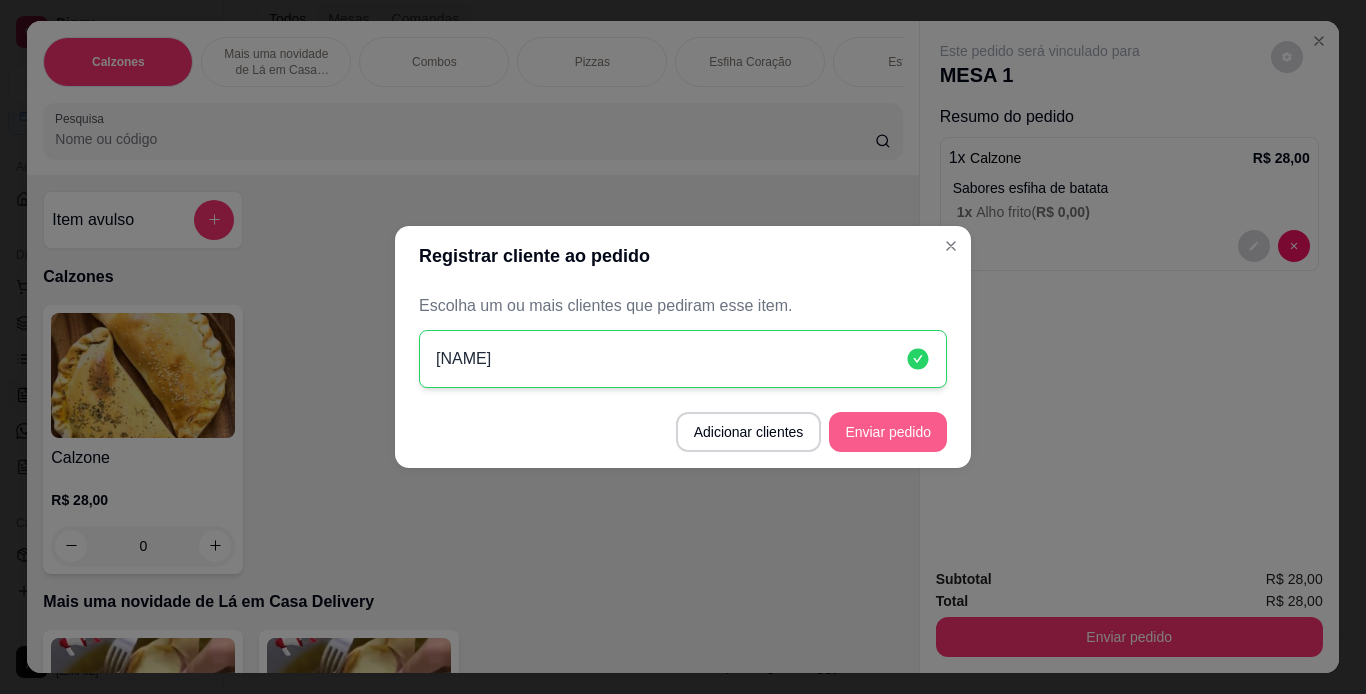 click on "Enviar pedido" at bounding box center [888, 432] 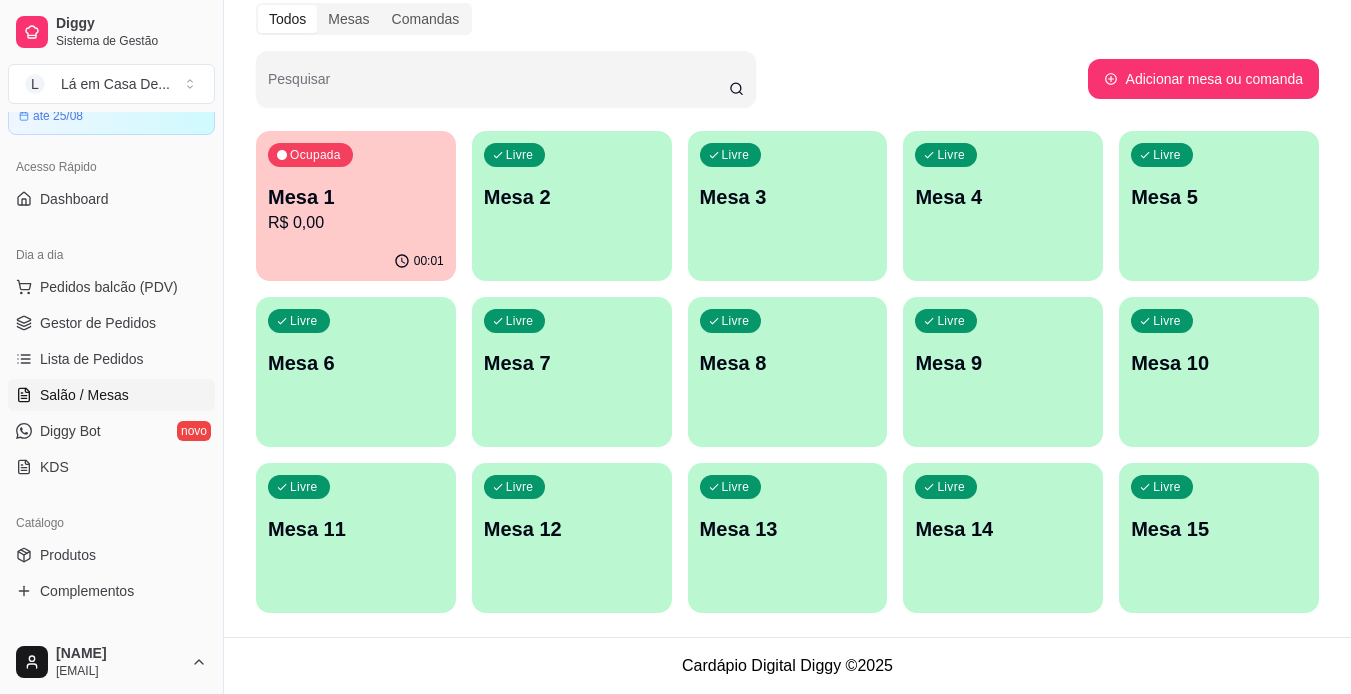 click on "Mesa 1" at bounding box center (356, 197) 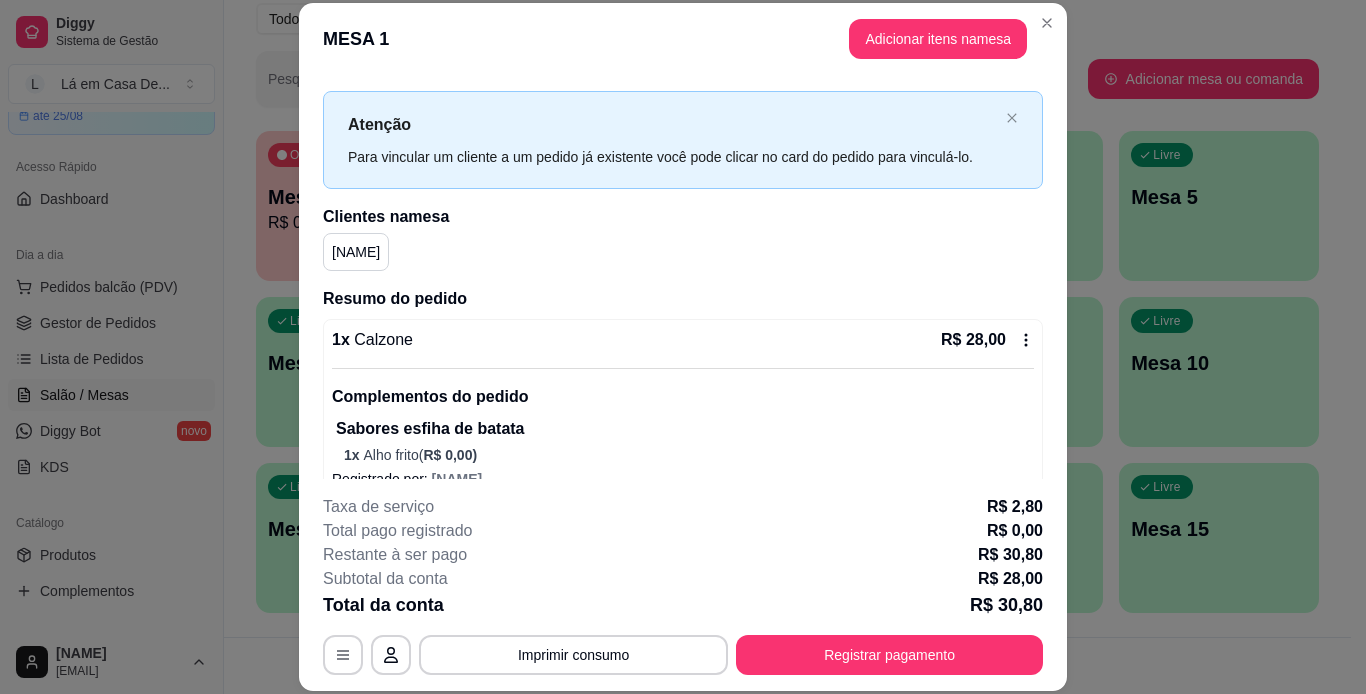 scroll, scrollTop: 0, scrollLeft: 0, axis: both 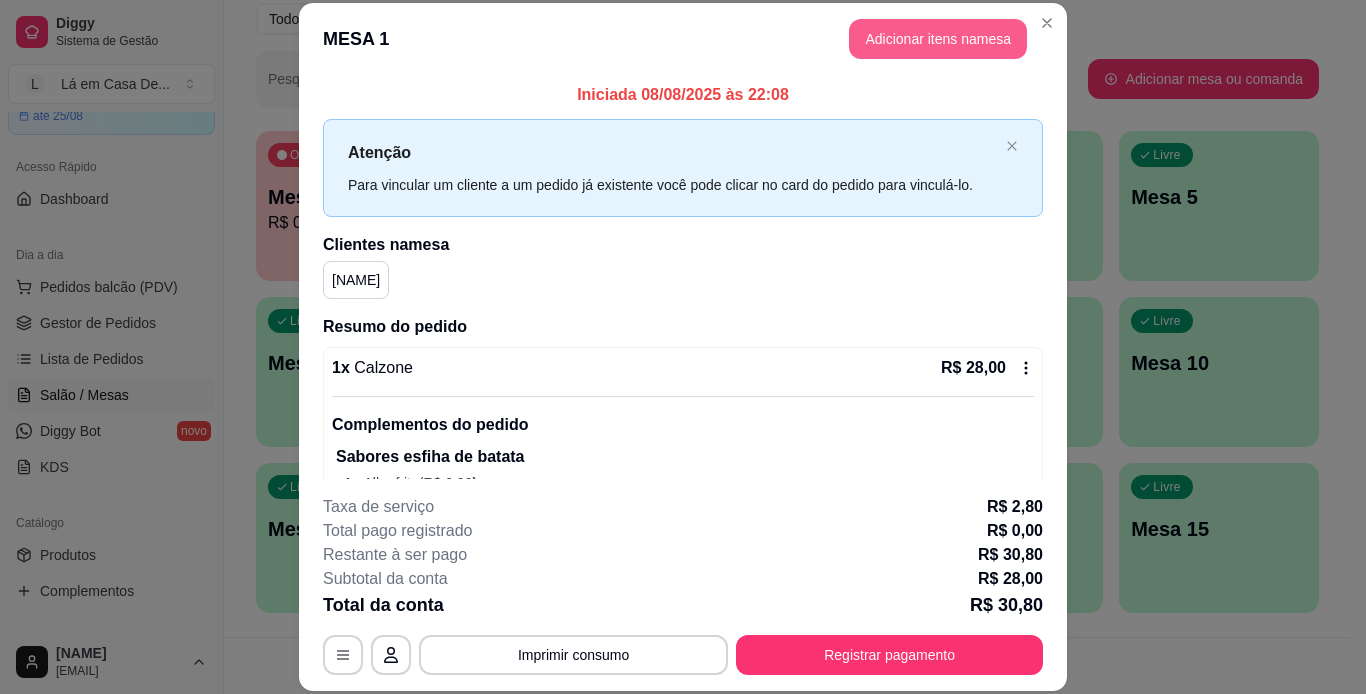 click on "Adicionar itens na  mesa" at bounding box center [938, 39] 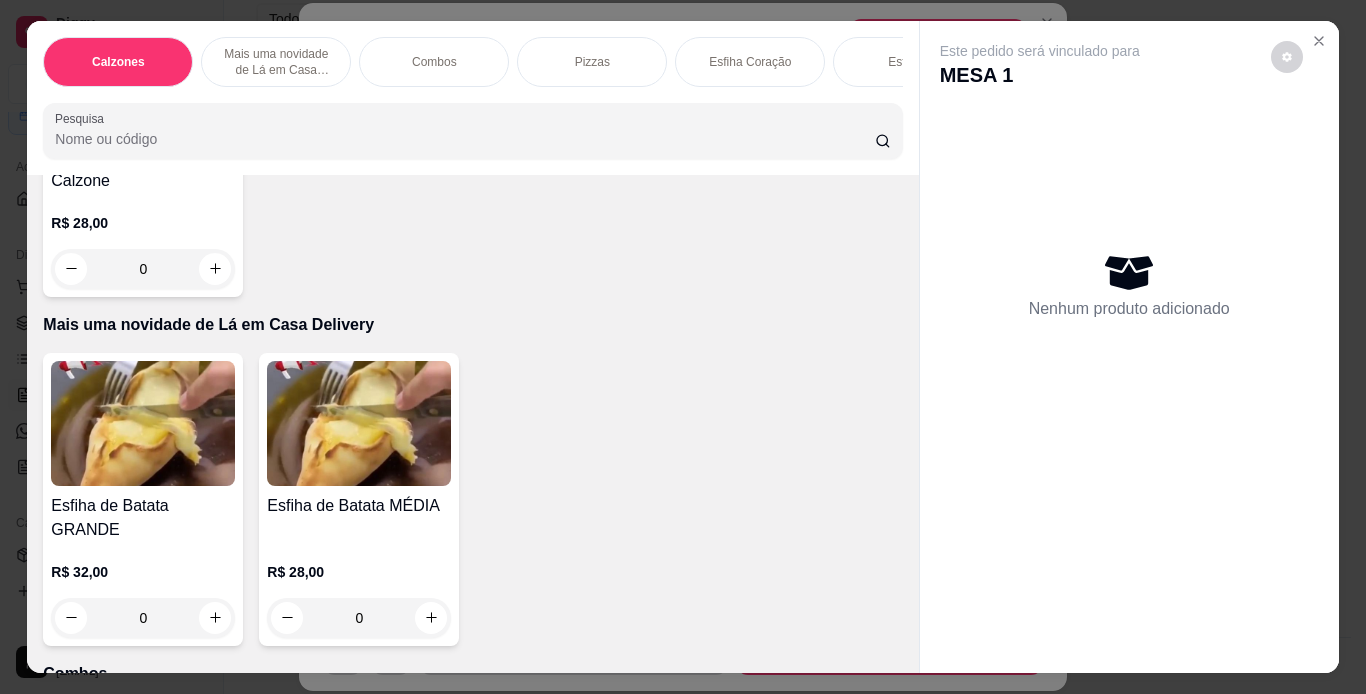 scroll, scrollTop: 300, scrollLeft: 0, axis: vertical 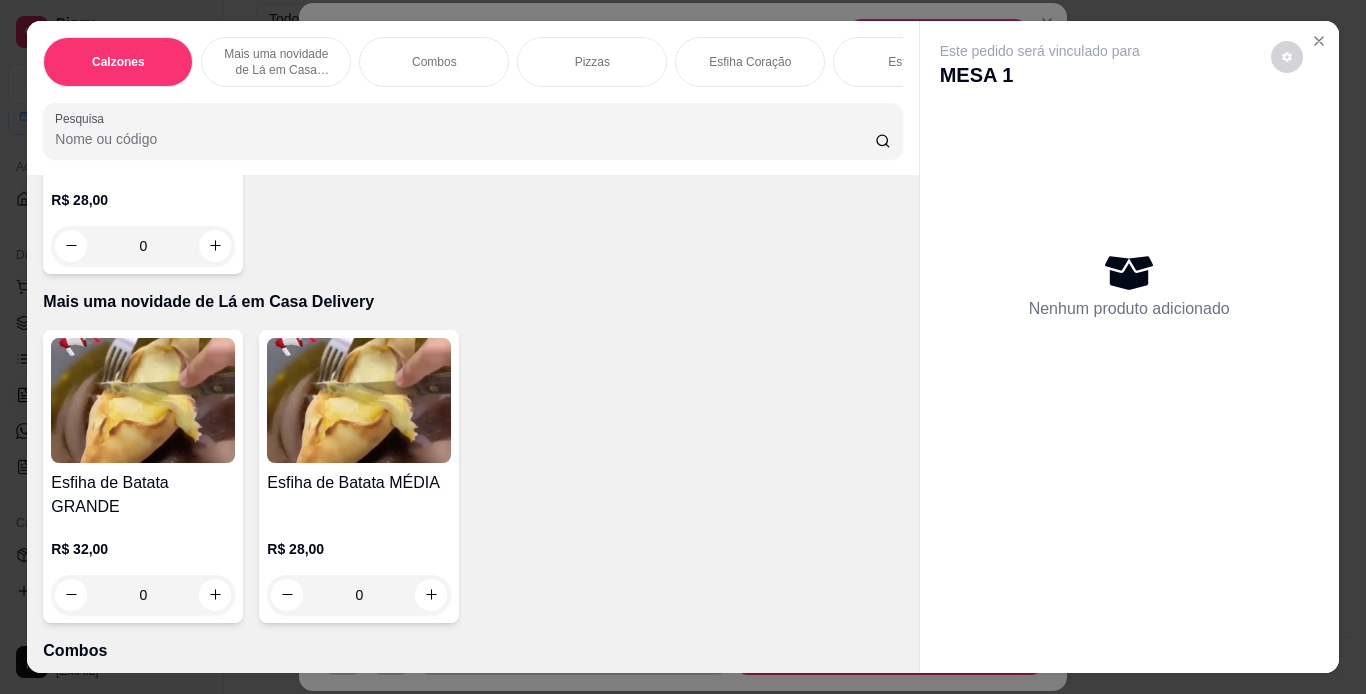 click at bounding box center (143, 400) 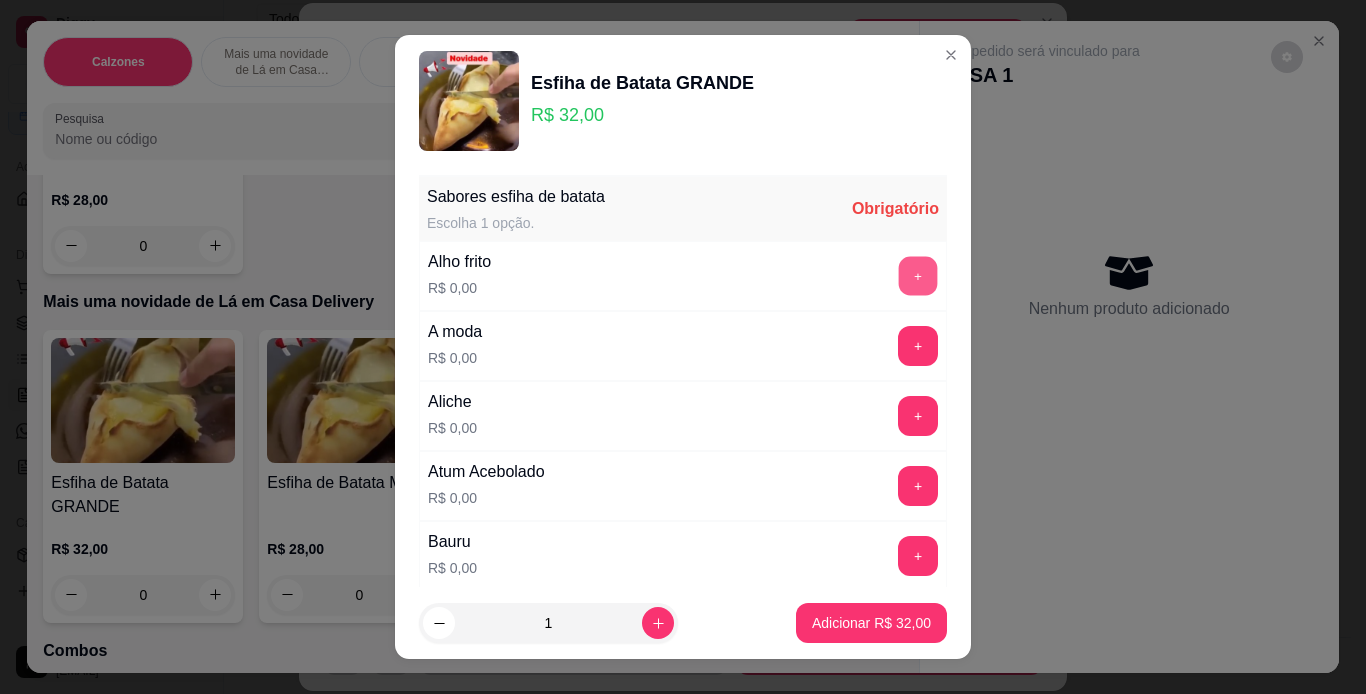click on "+" at bounding box center (918, 275) 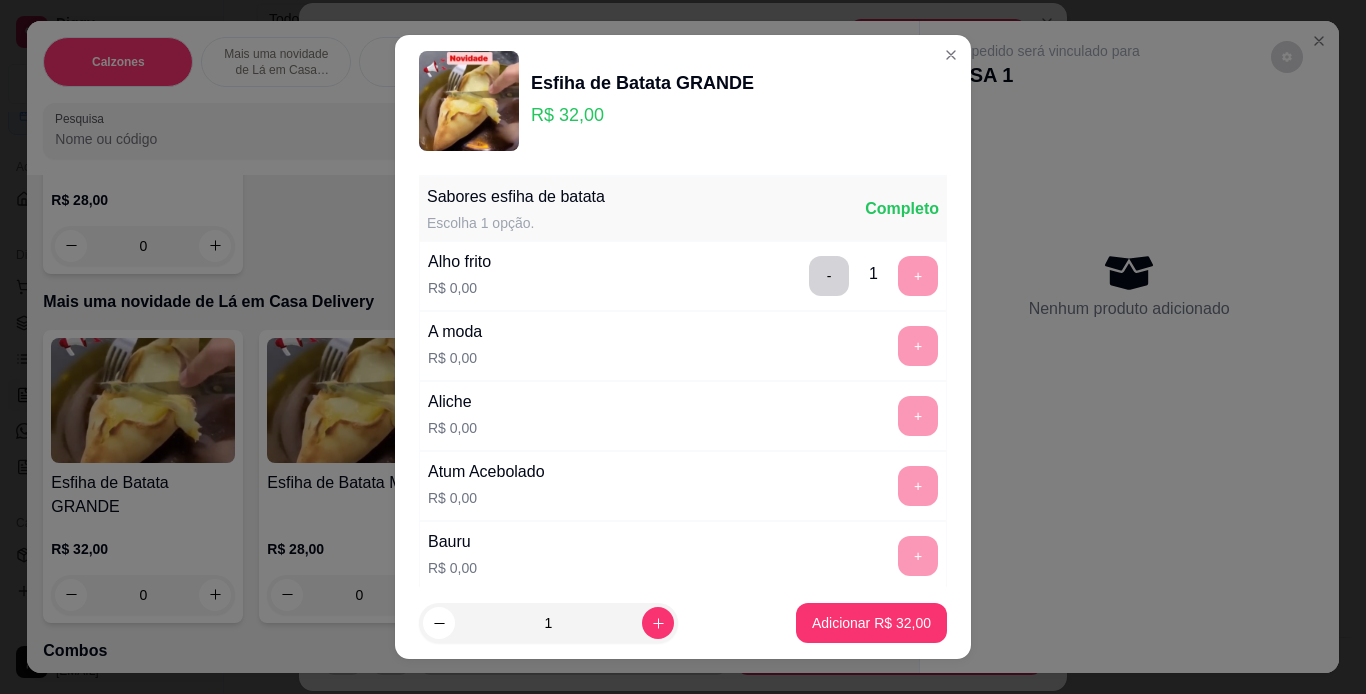 scroll, scrollTop: 29, scrollLeft: 0, axis: vertical 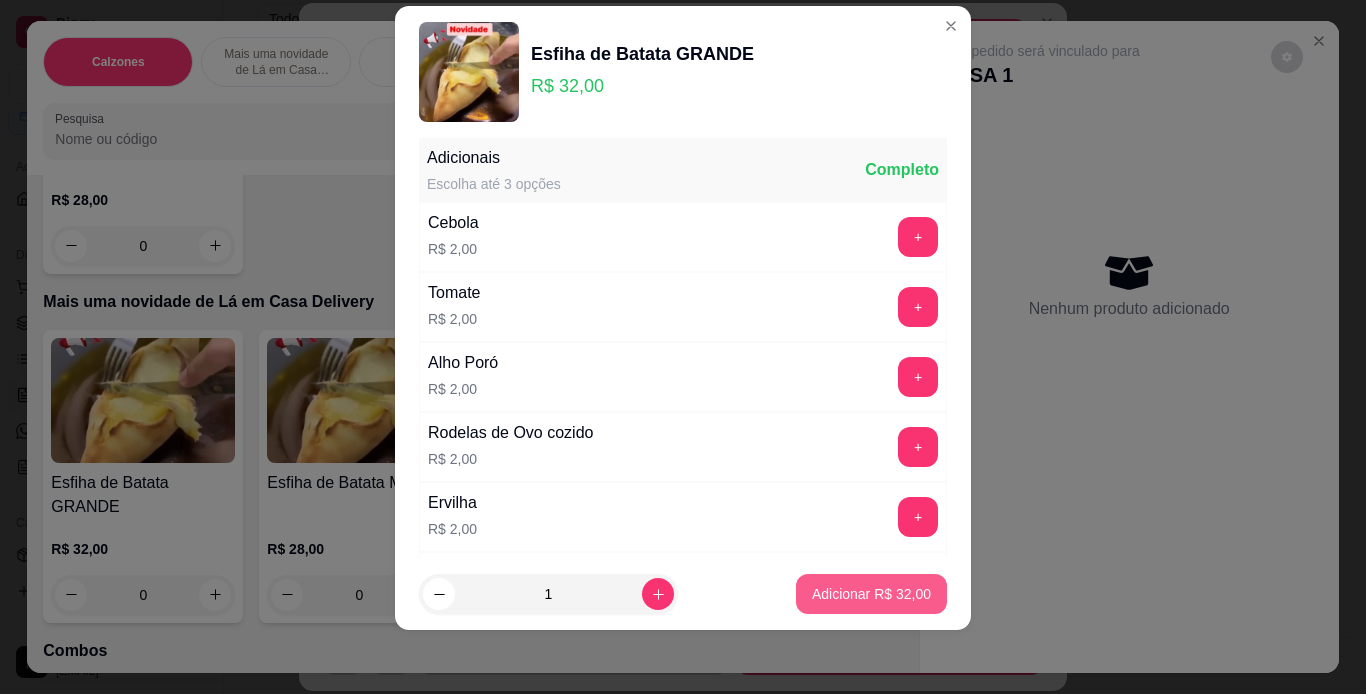click on "Adicionar   R$ 32,00" at bounding box center (871, 594) 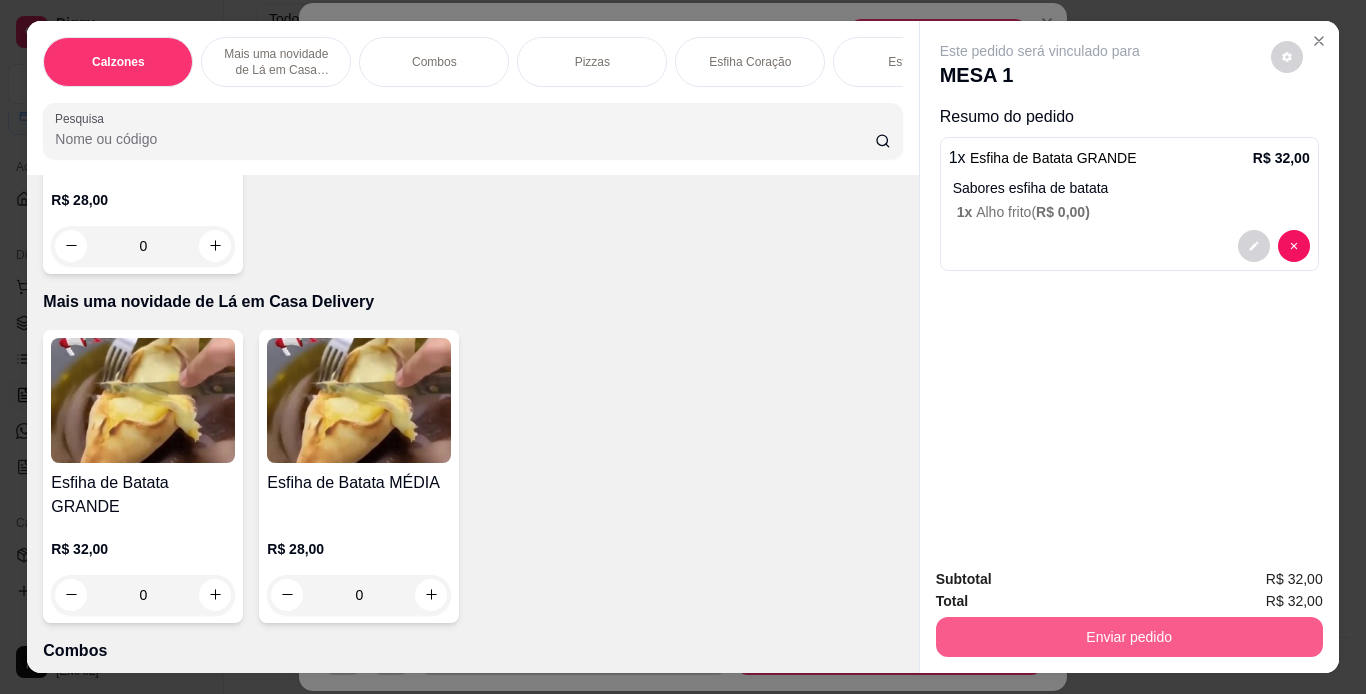 click on "Enviar pedido" at bounding box center [1129, 637] 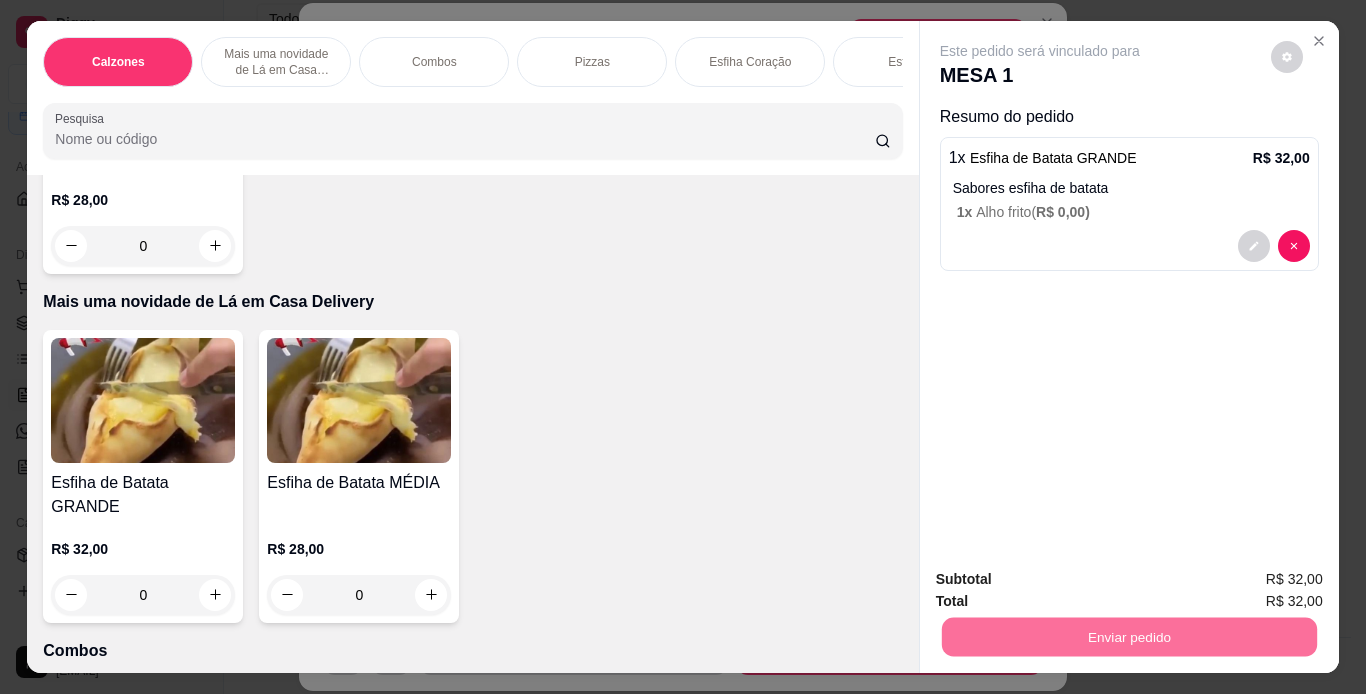 click on "Não registrar e enviar pedido" at bounding box center (1063, 579) 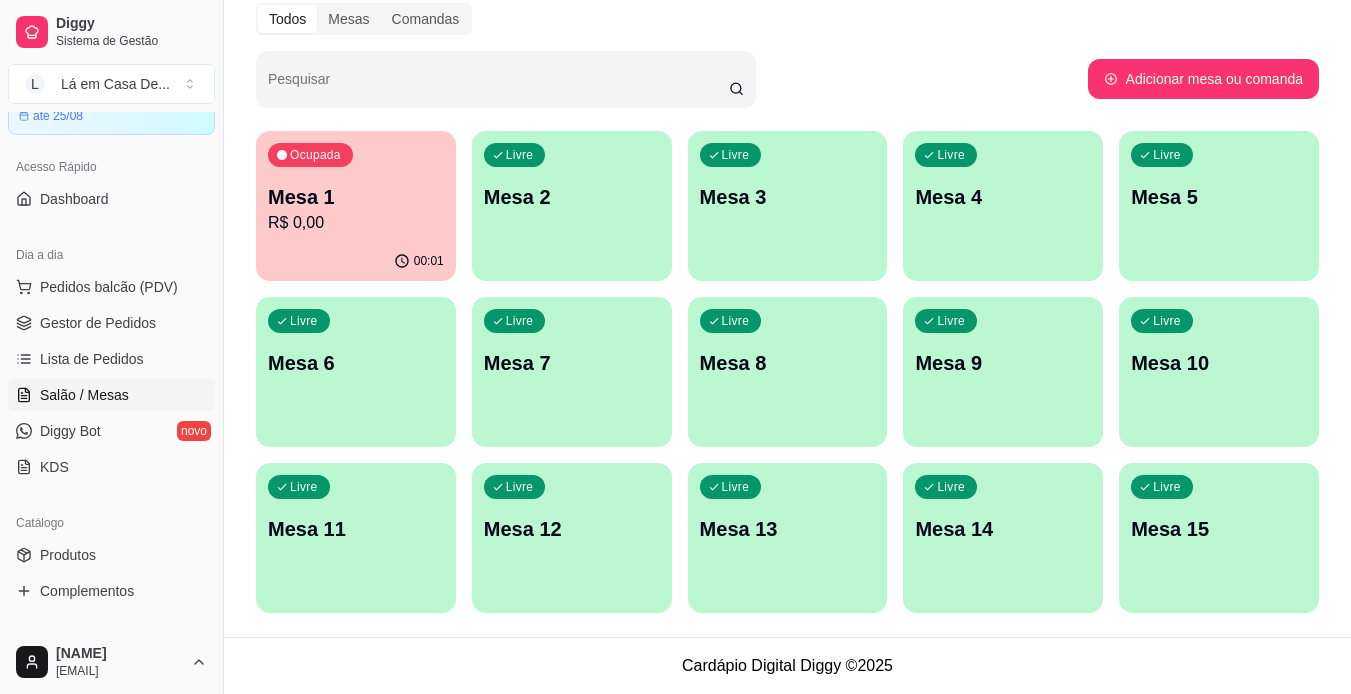 click on "R$ 0,00" at bounding box center [356, 223] 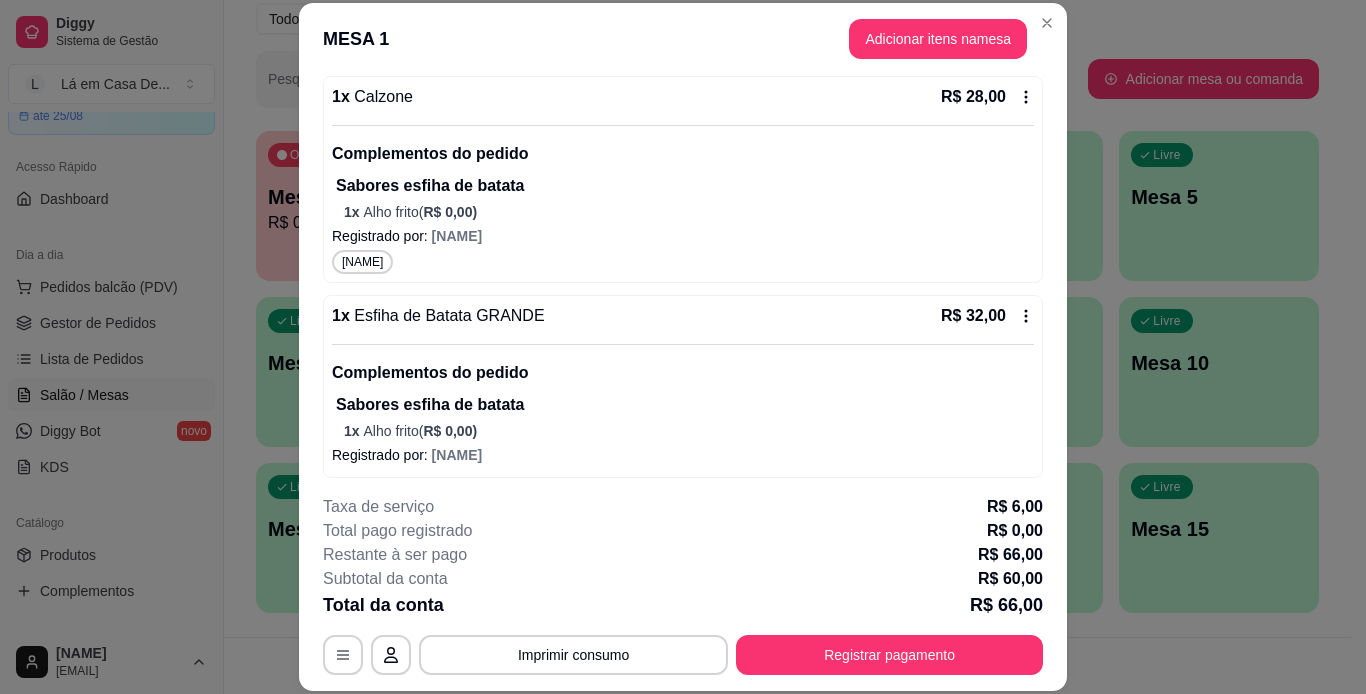 scroll, scrollTop: 278, scrollLeft: 0, axis: vertical 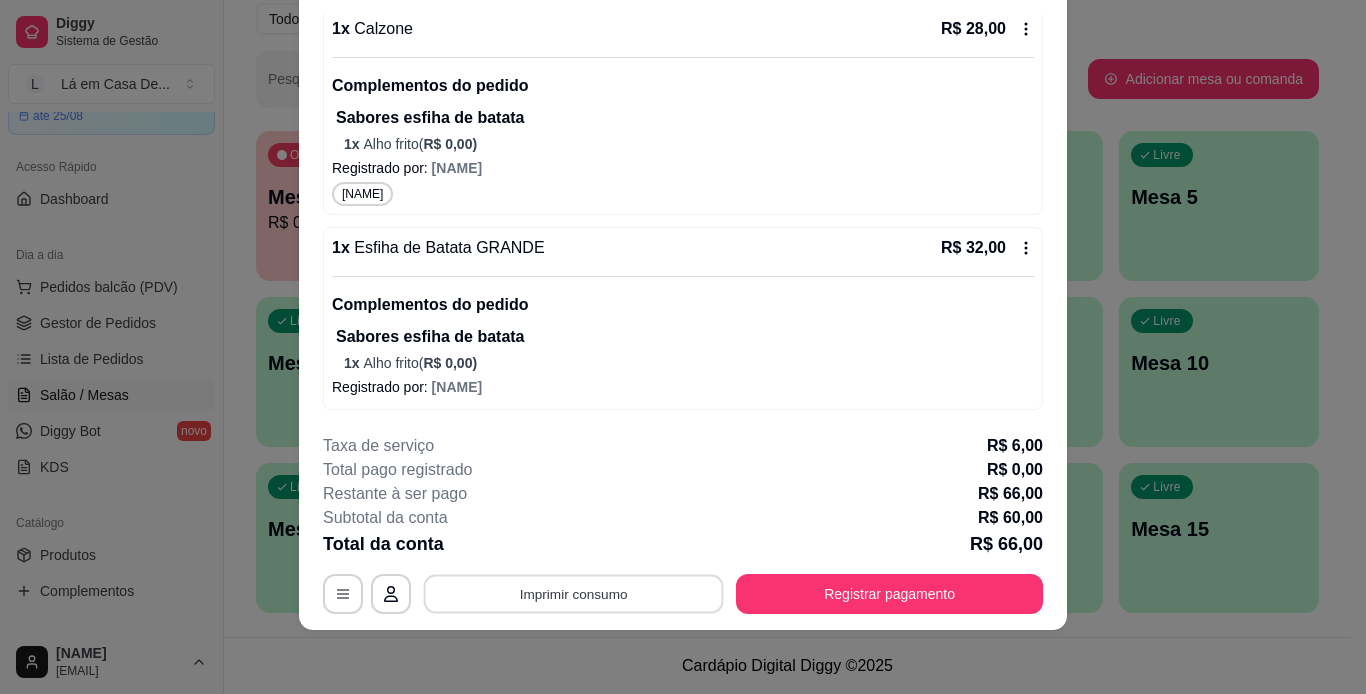 click on "Imprimir consumo" at bounding box center (574, 593) 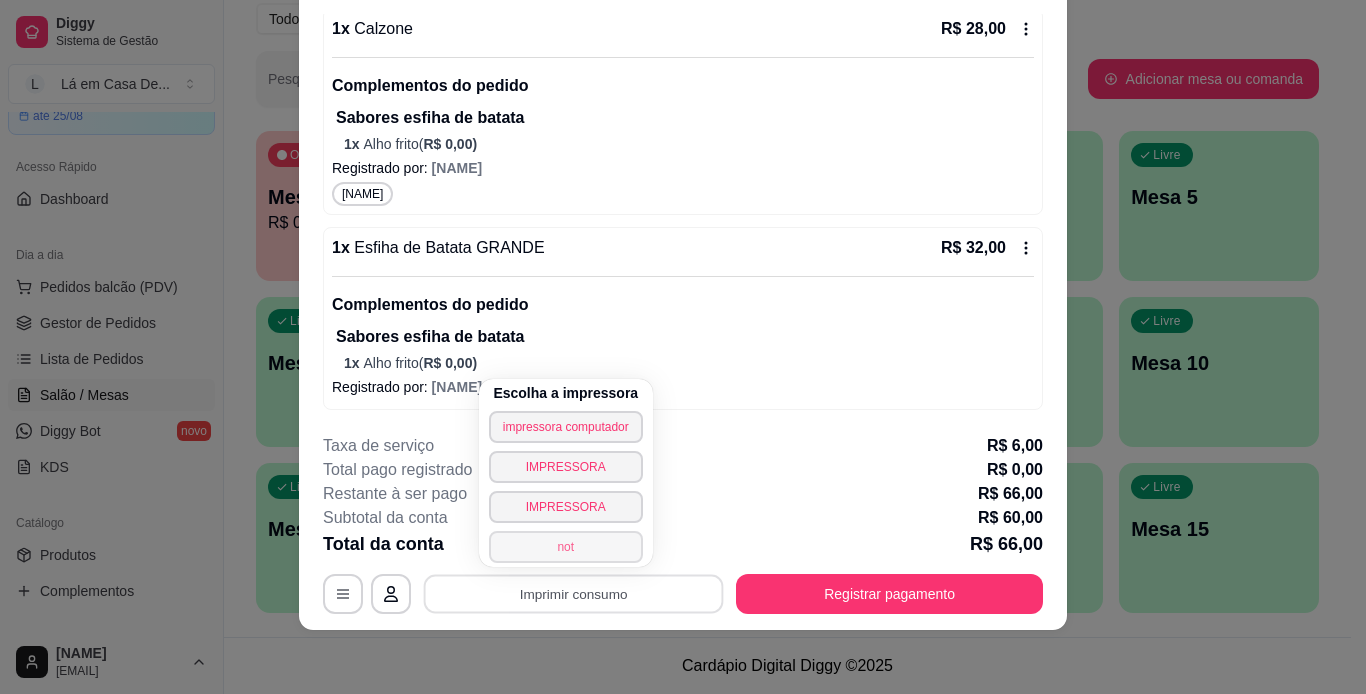 click on "not" at bounding box center (566, 547) 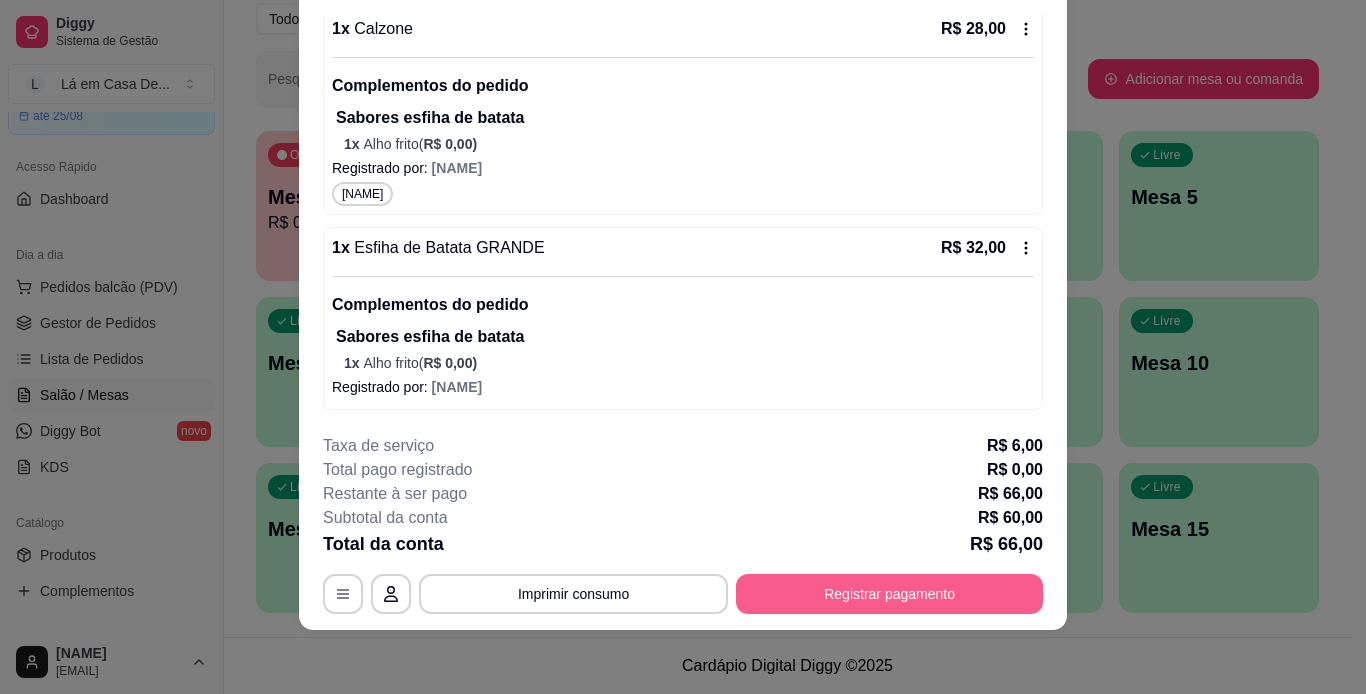 click on "Registrar pagamento" at bounding box center (889, 594) 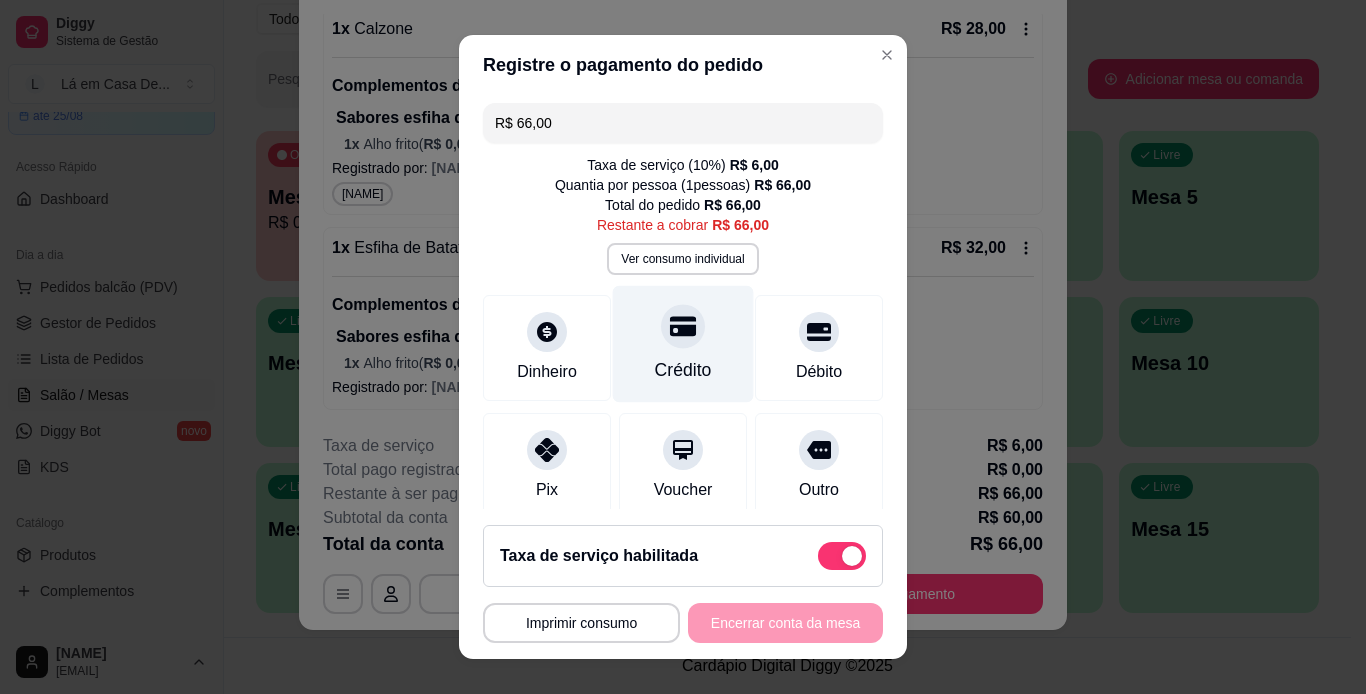 click 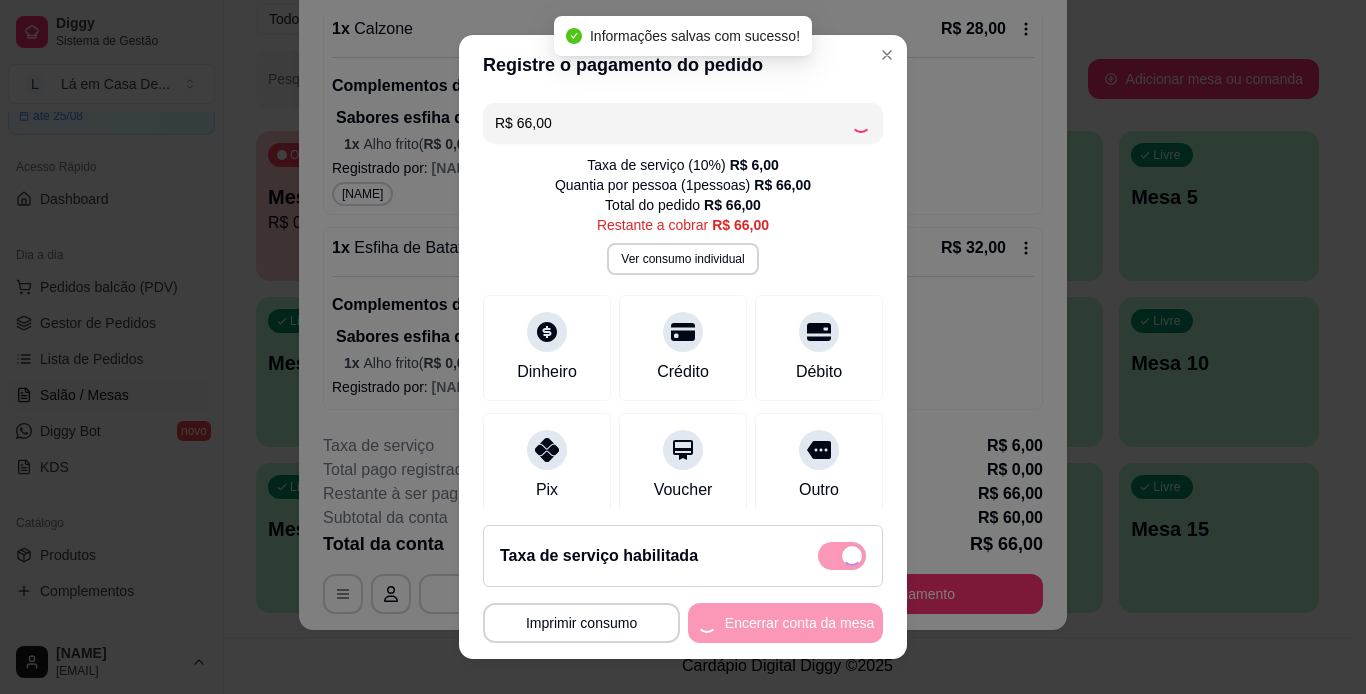 type on "R$ 0,00" 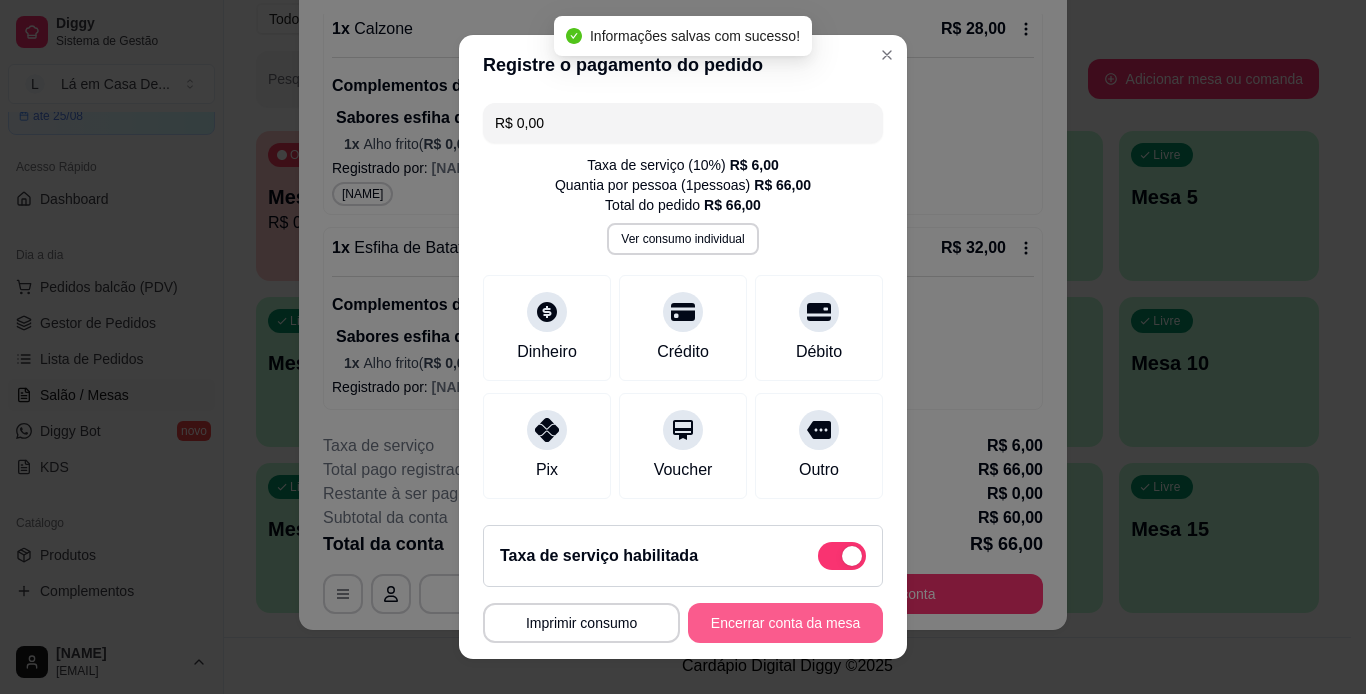 click on "Encerrar conta da mesa" at bounding box center [785, 623] 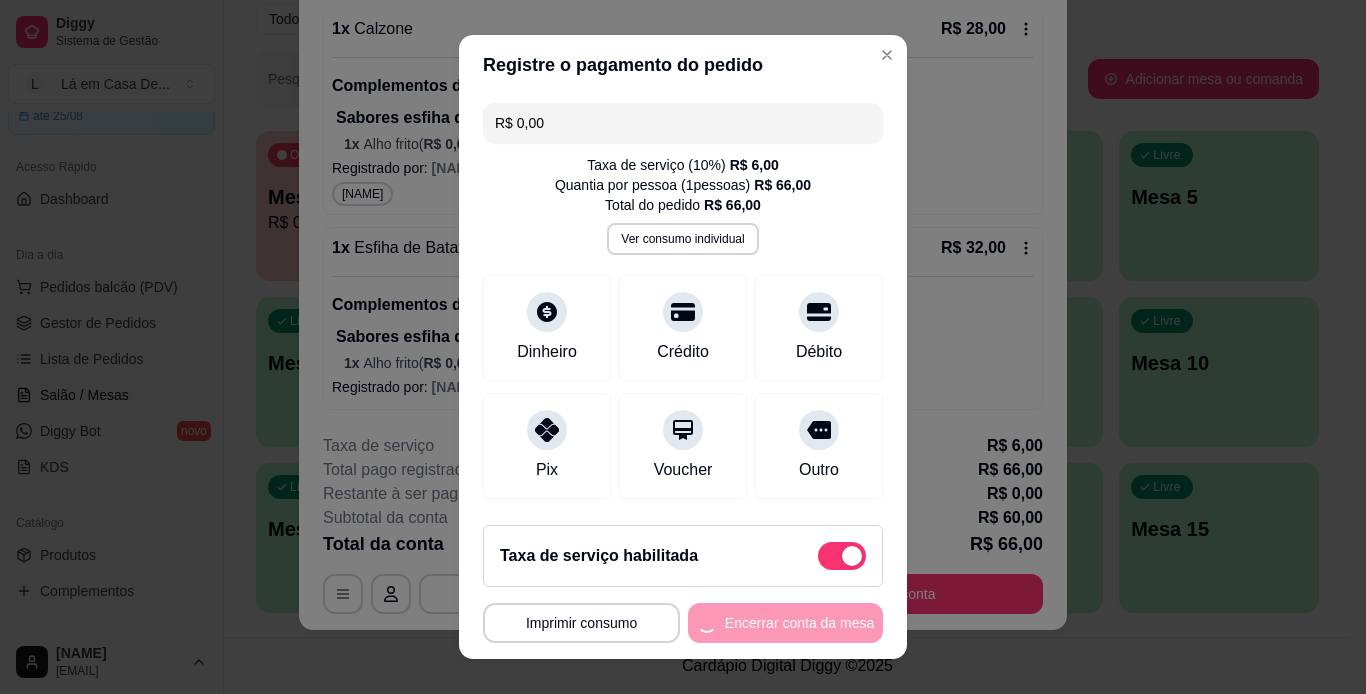 scroll, scrollTop: 0, scrollLeft: 0, axis: both 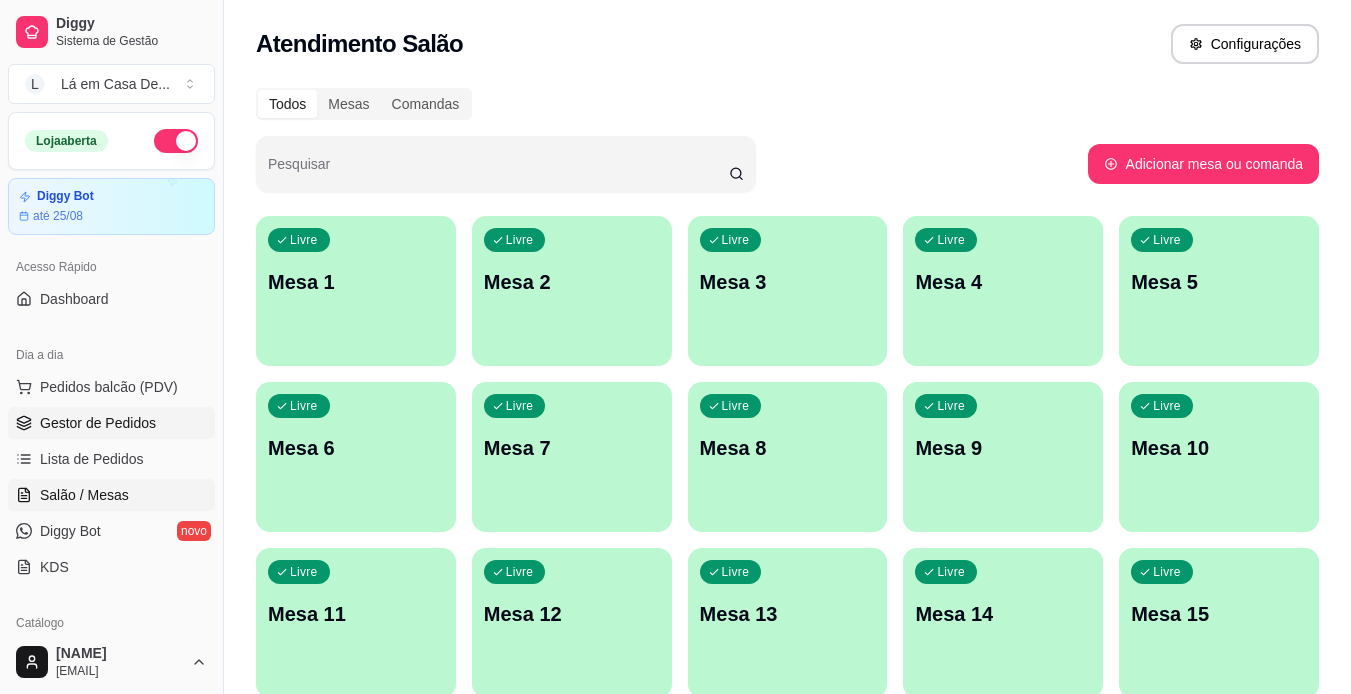 click on "Gestor de Pedidos" at bounding box center (98, 423) 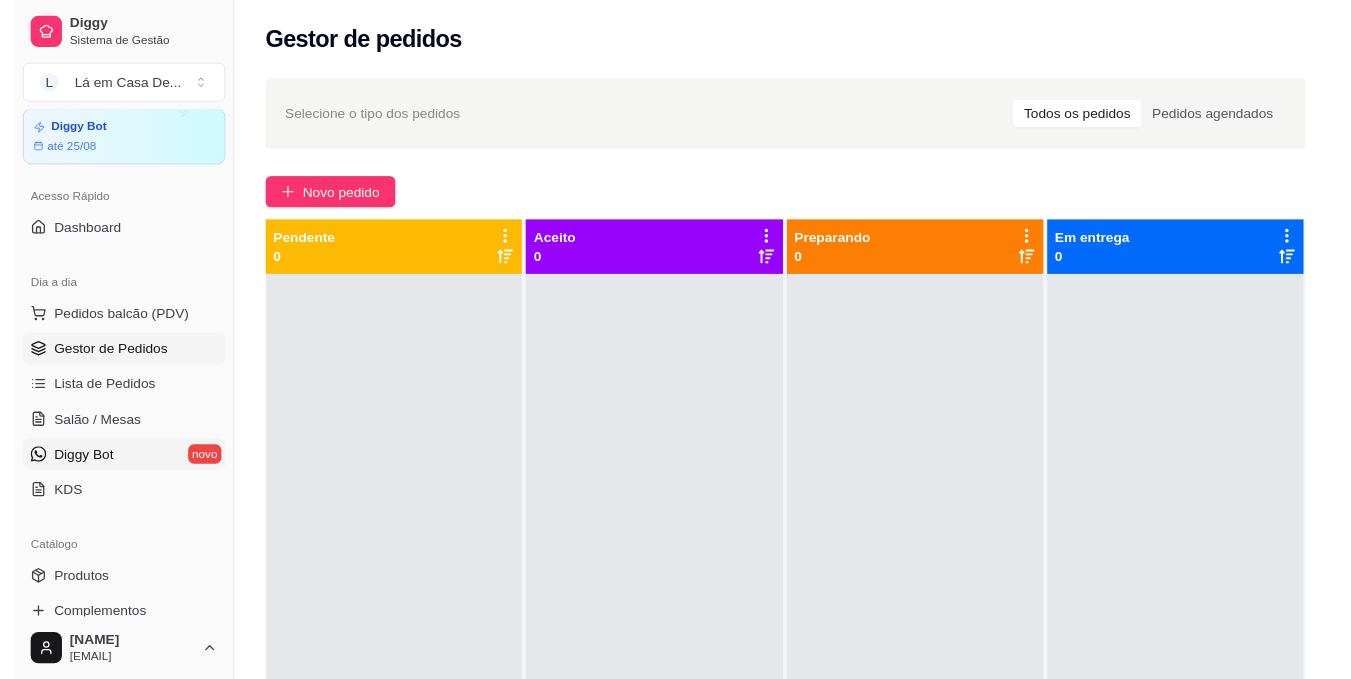 scroll, scrollTop: 100, scrollLeft: 0, axis: vertical 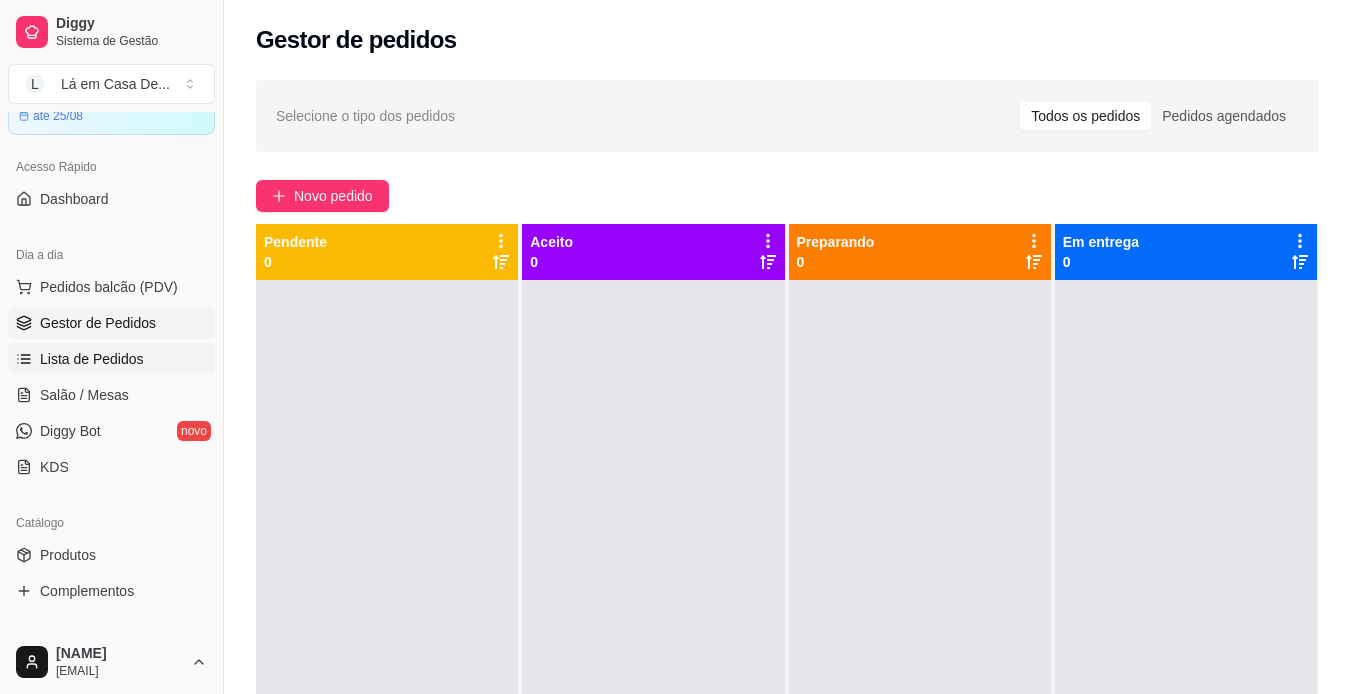 click on "Lista de Pedidos" at bounding box center [92, 359] 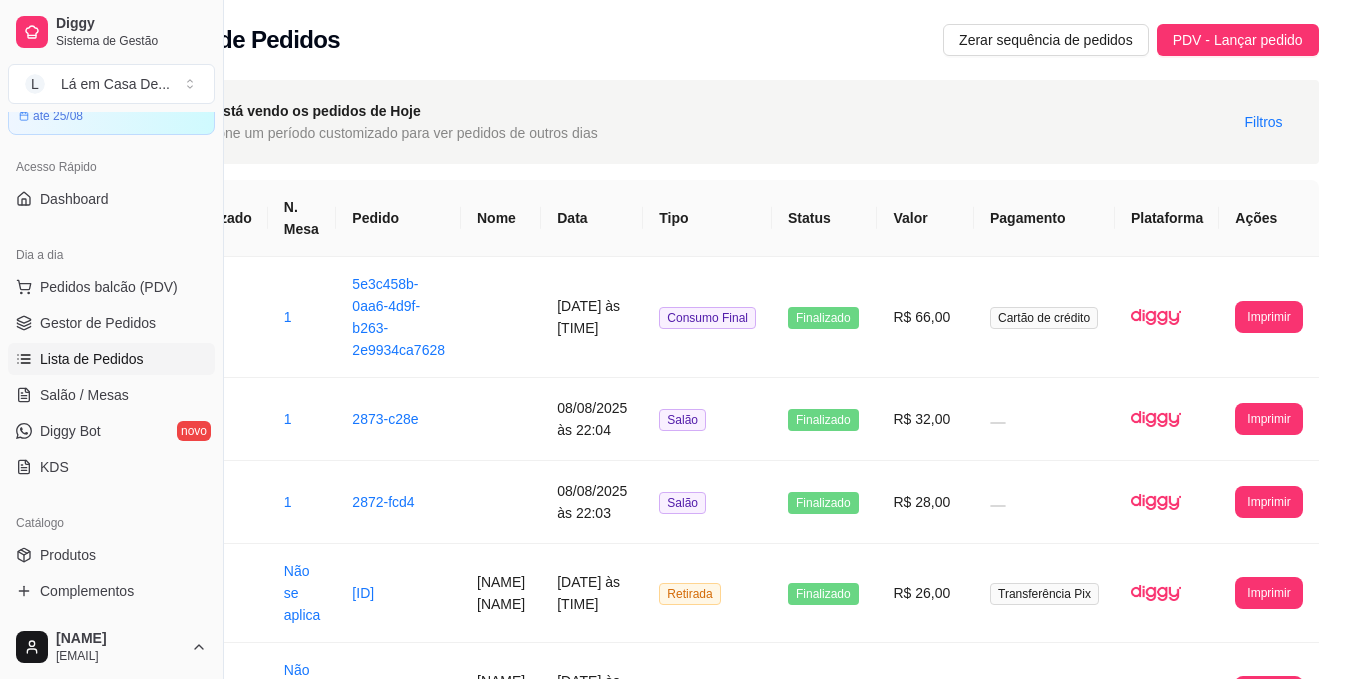 scroll, scrollTop: 0, scrollLeft: 104, axis: horizontal 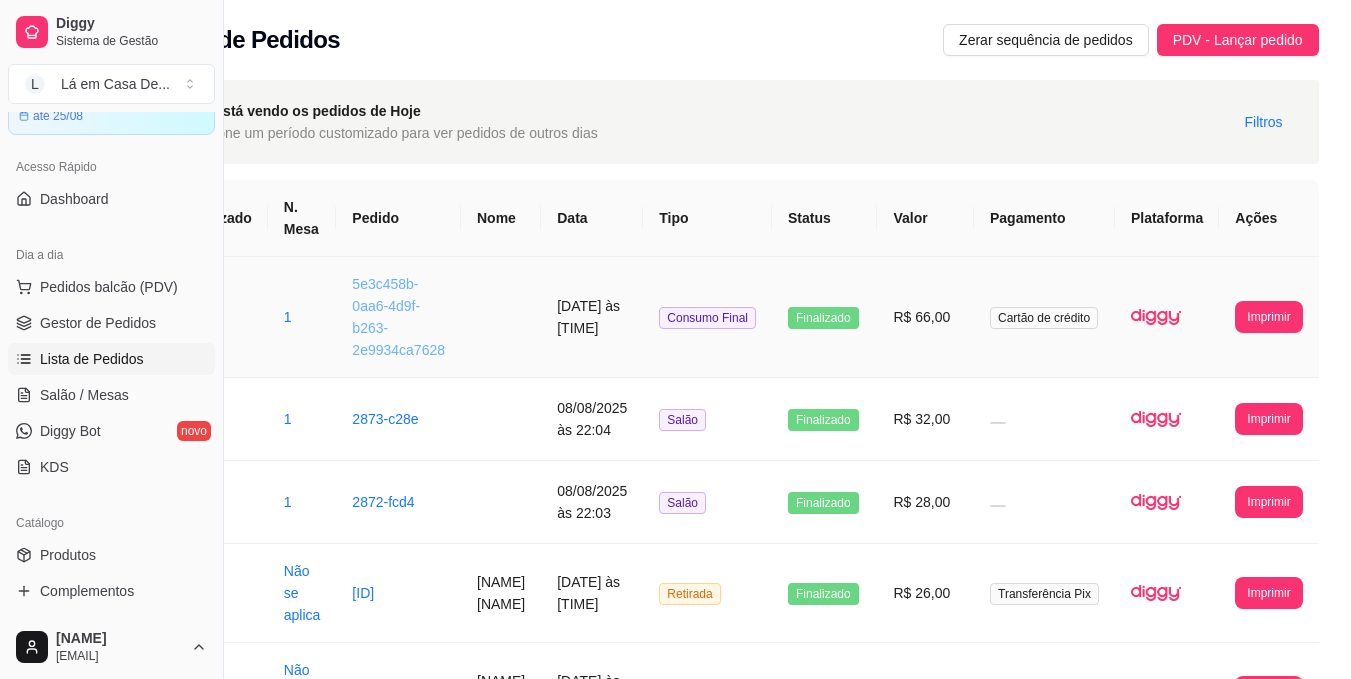 click on "5e3c458b-0aa6-4d9f-b263-2e9934ca7628" at bounding box center [398, 317] 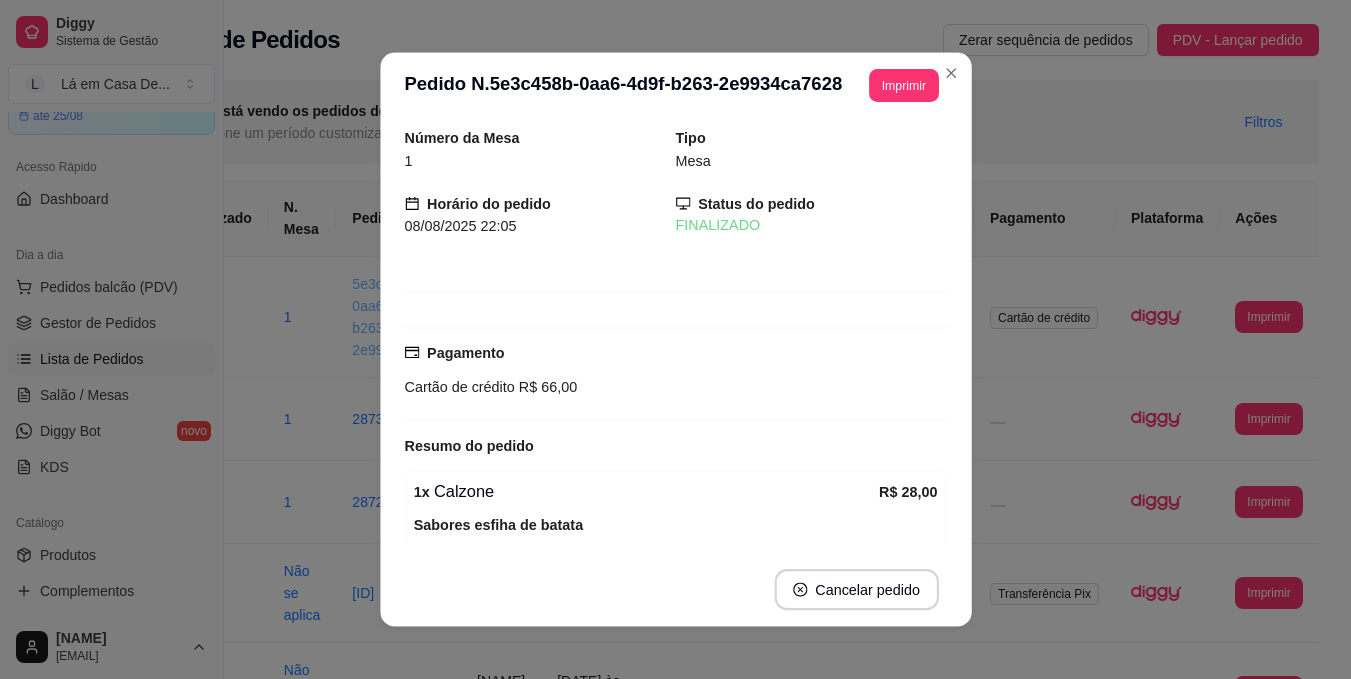 scroll, scrollTop: 0, scrollLeft: 89, axis: horizontal 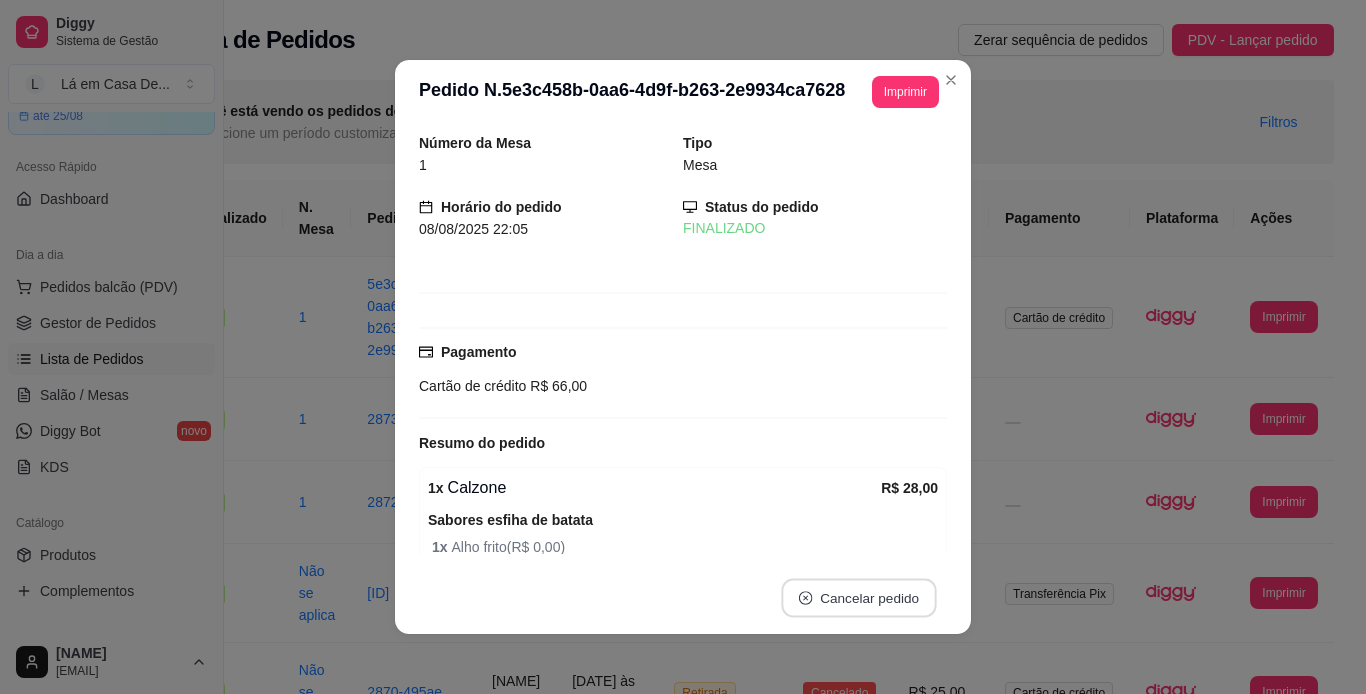 click on "Cancelar pedido" at bounding box center (858, 598) 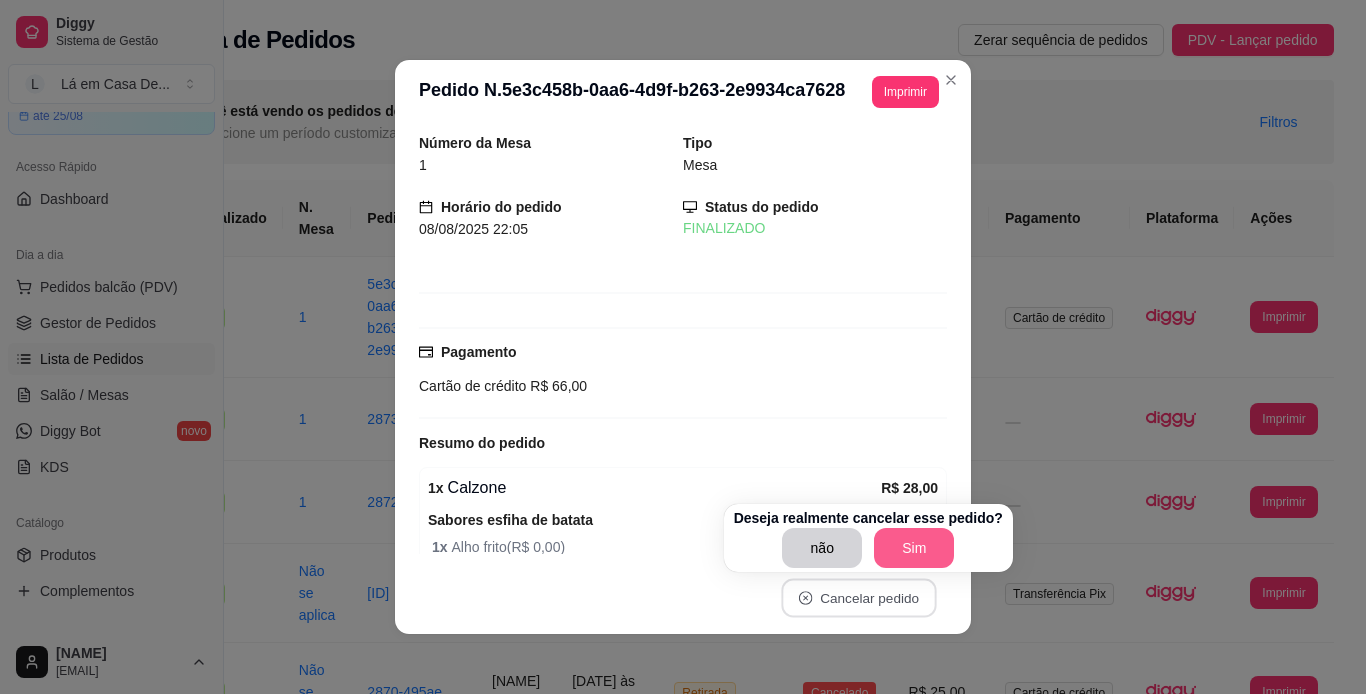 click on "Sim" at bounding box center (914, 548) 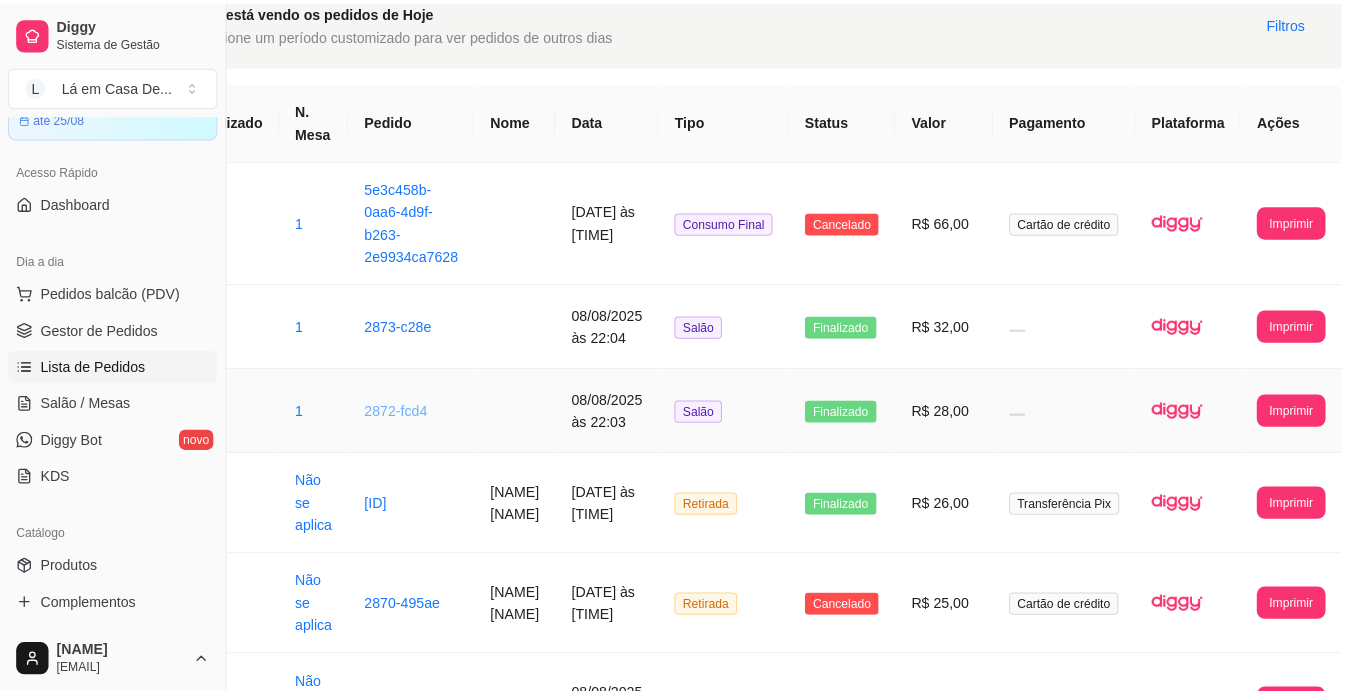 scroll, scrollTop: 200, scrollLeft: 89, axis: both 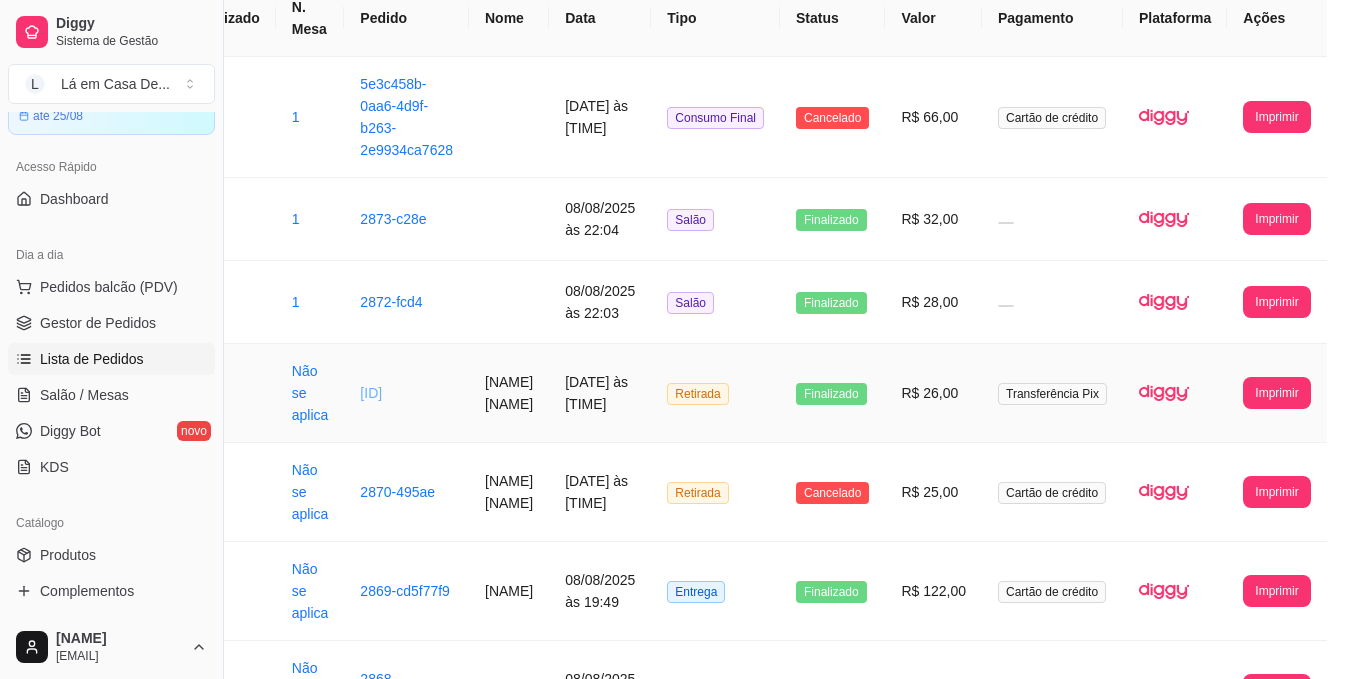 click on "[ID]" at bounding box center (371, 393) 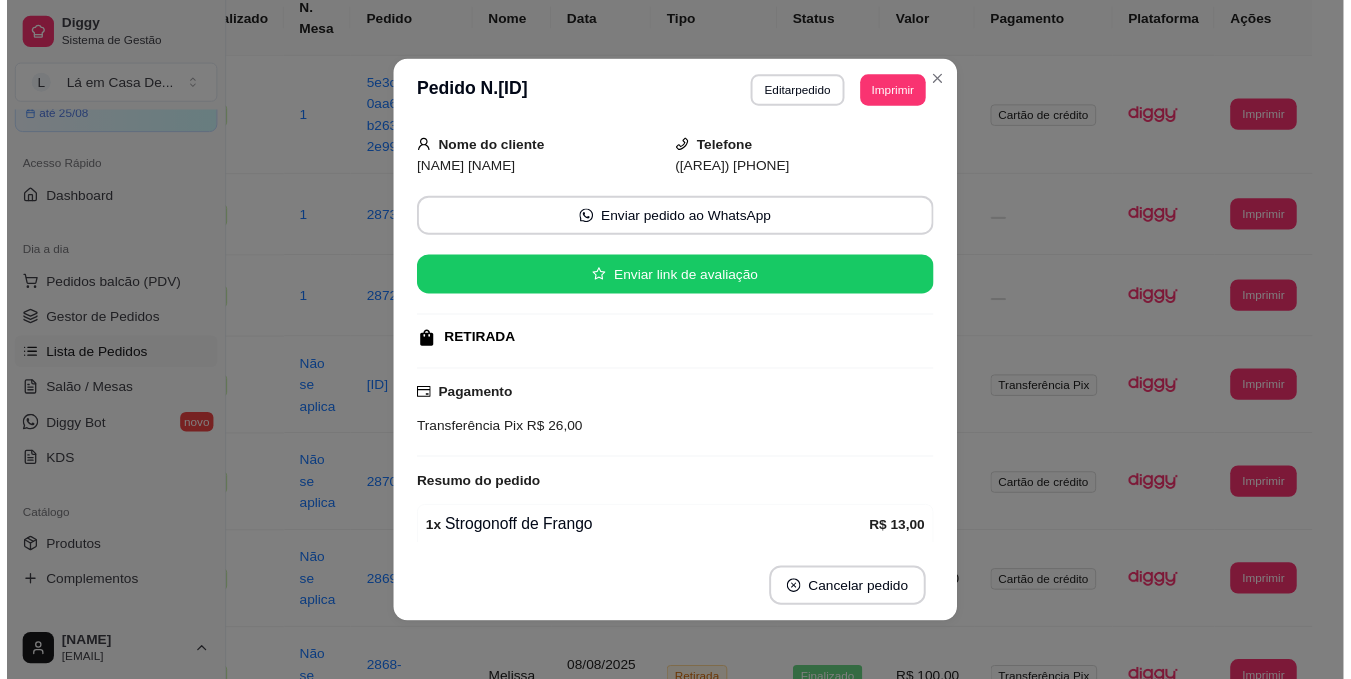scroll, scrollTop: 0, scrollLeft: 0, axis: both 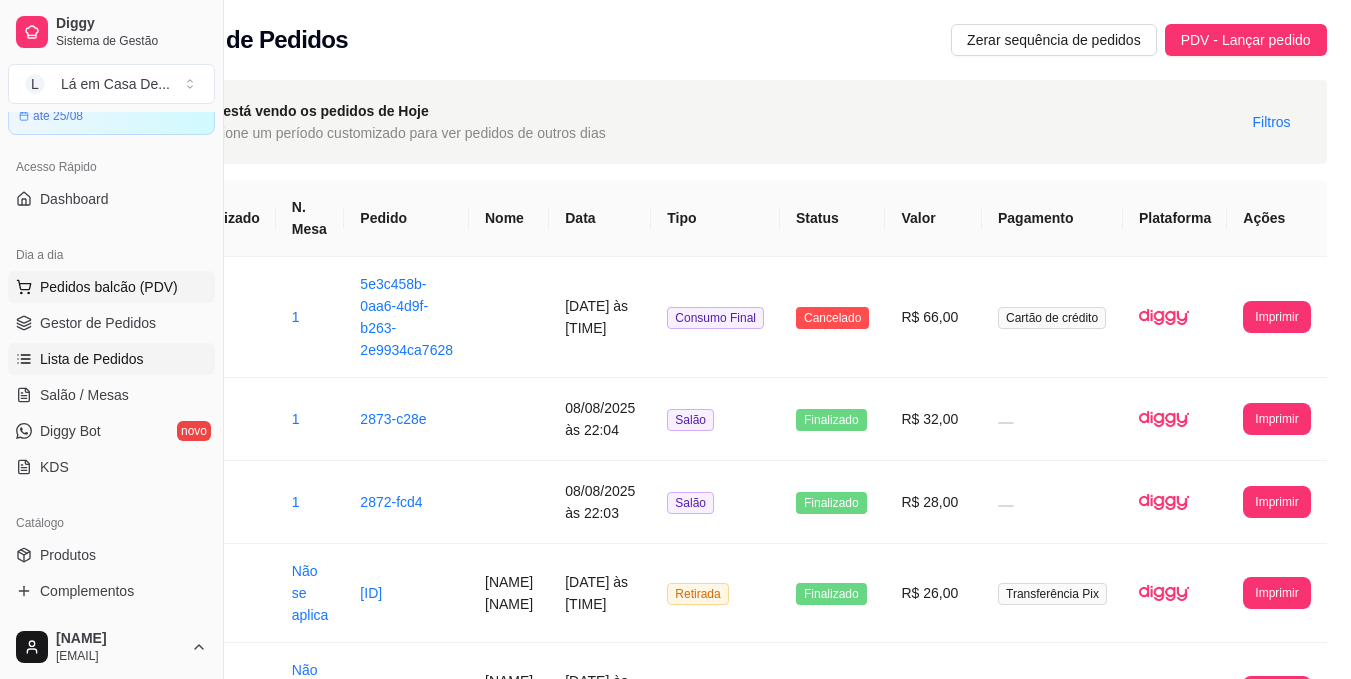 click on "Pedidos balcão (PDV)" at bounding box center (109, 287) 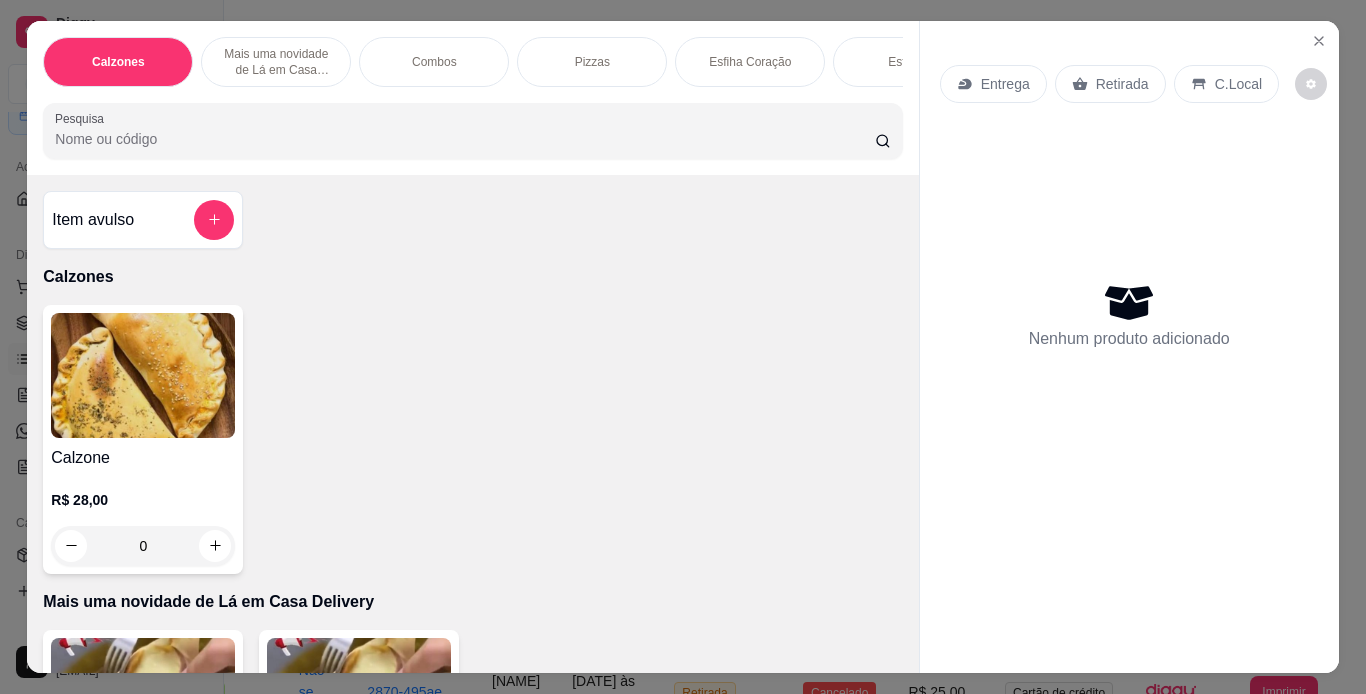 click 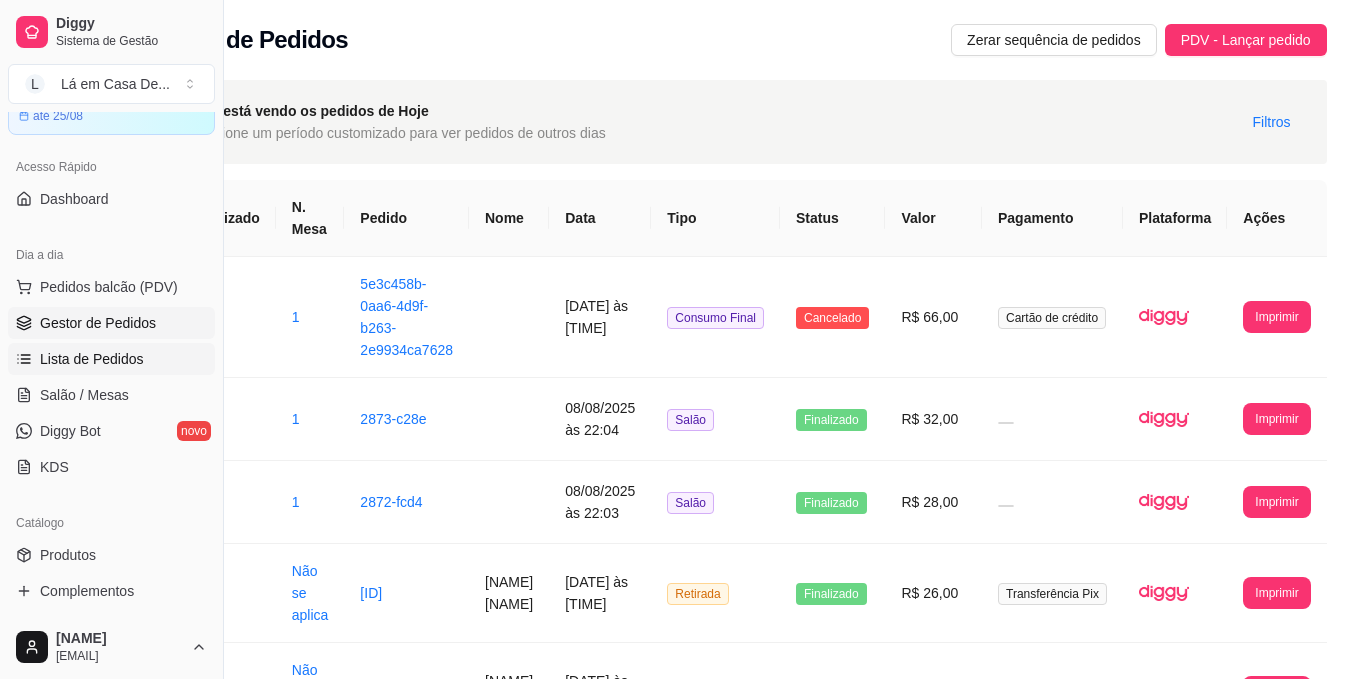 click on "Gestor de Pedidos" at bounding box center [98, 323] 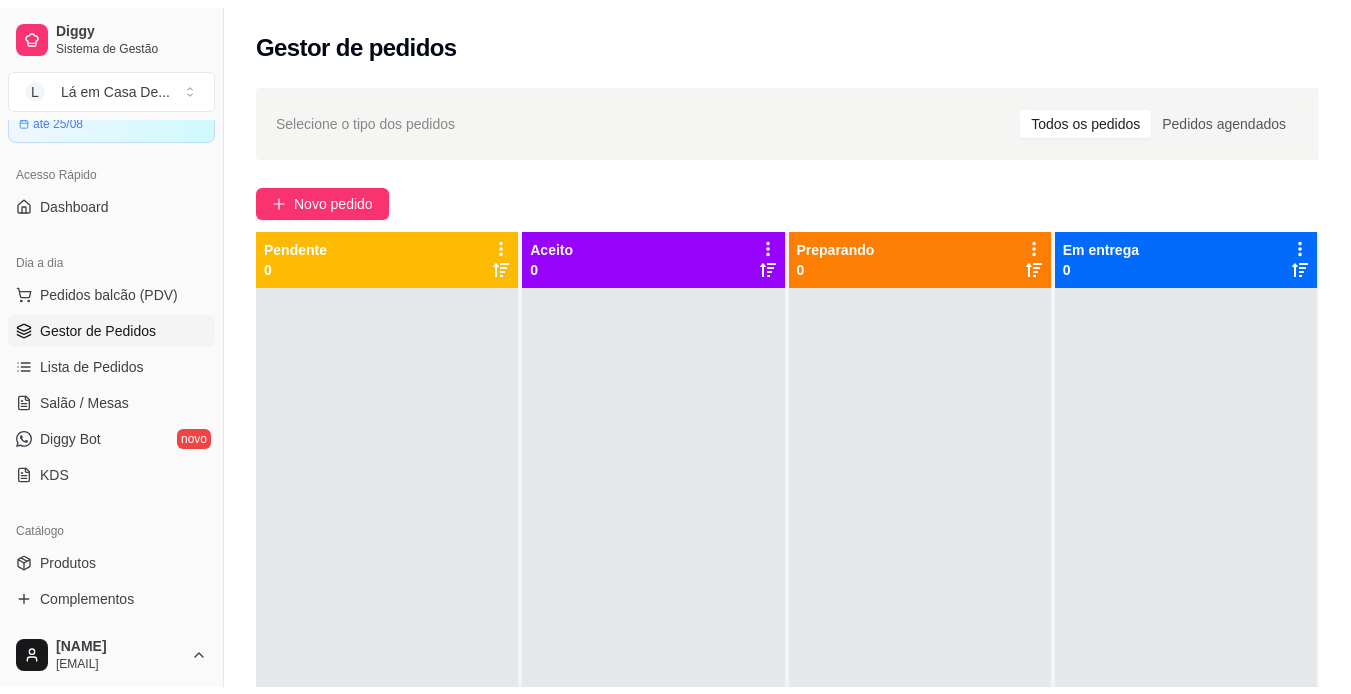 scroll, scrollTop: 0, scrollLeft: 0, axis: both 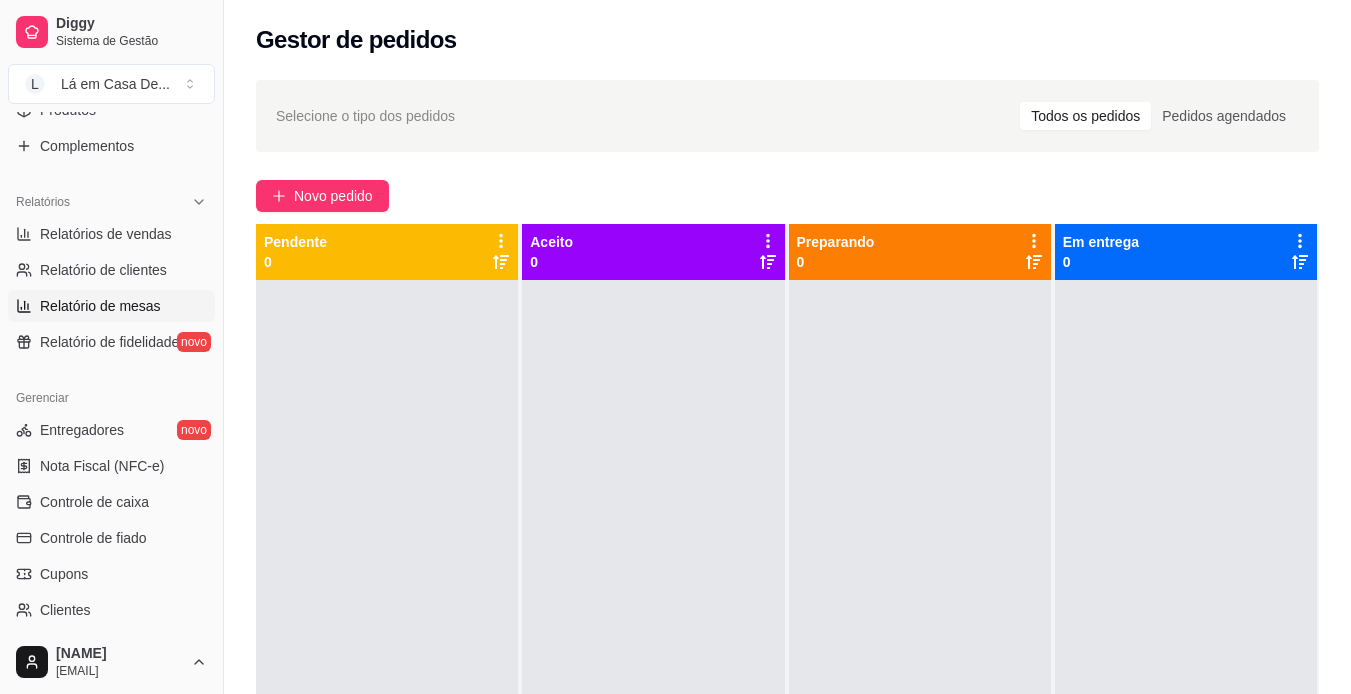 click on "Relatório de mesas" at bounding box center [100, 306] 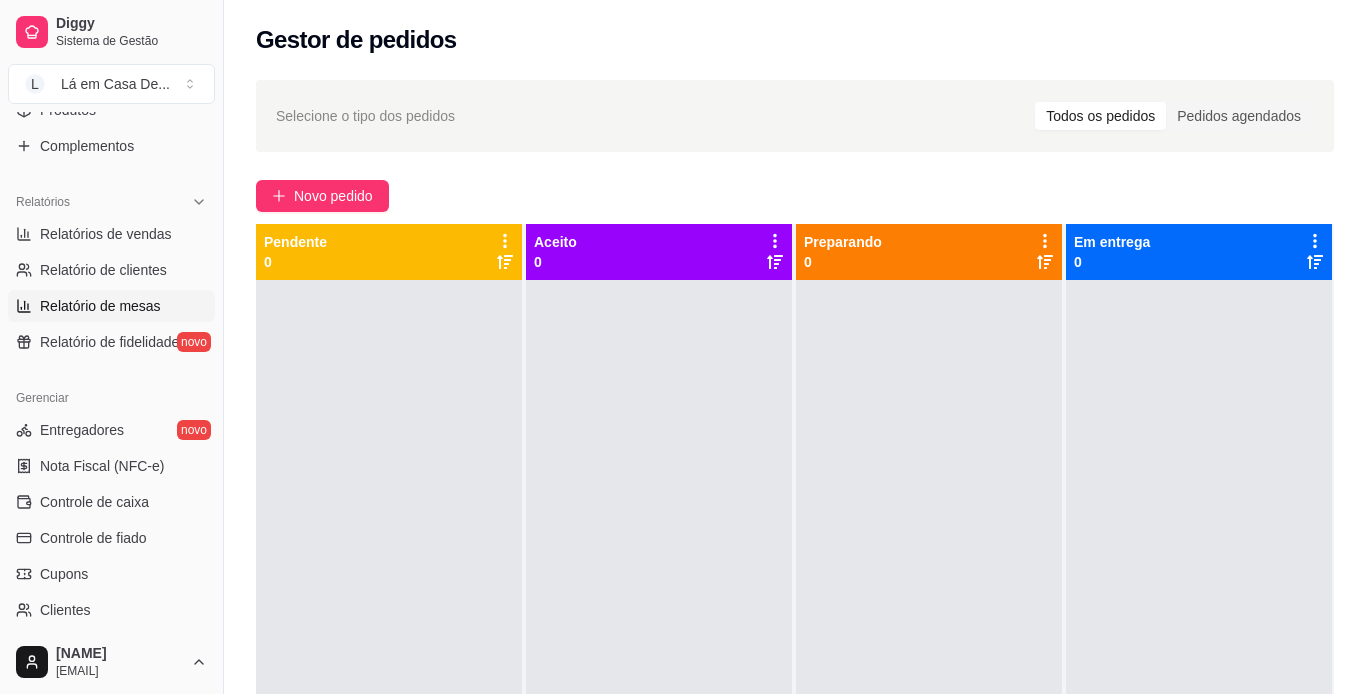 select on "TOTAL_OF_ORDERS" 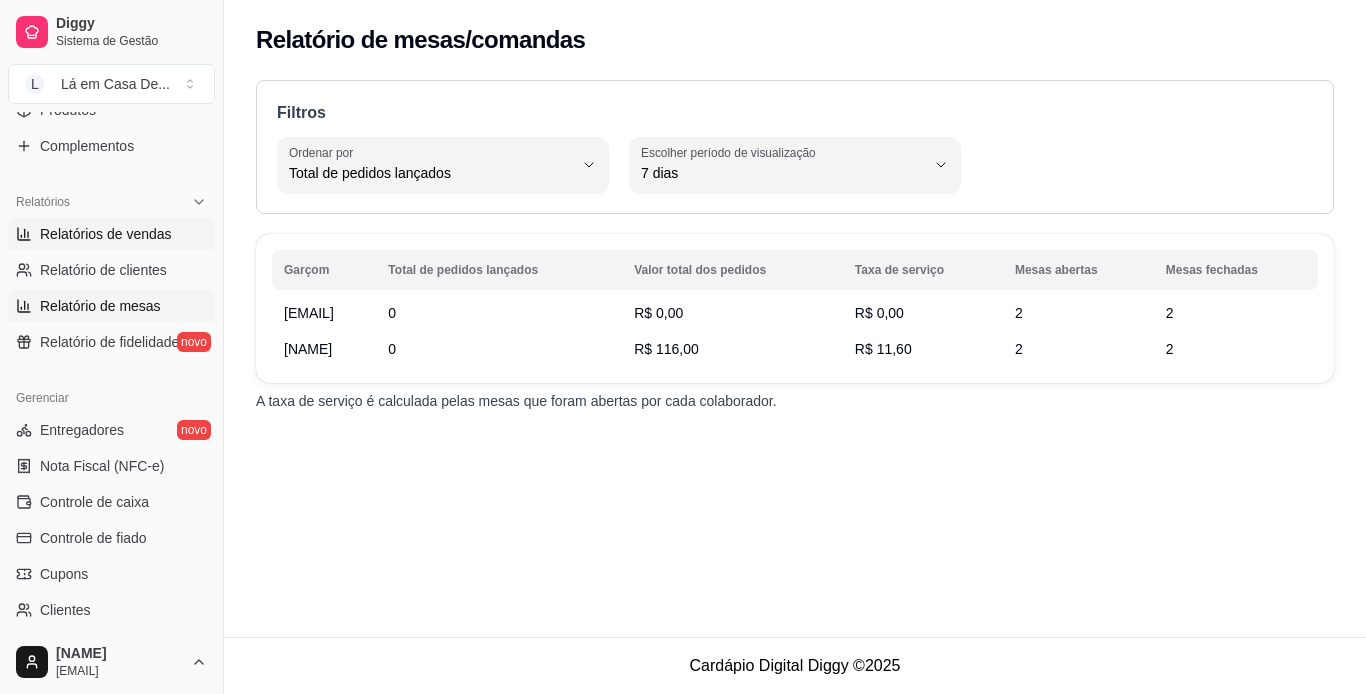 click on "Relatórios de vendas" at bounding box center [106, 234] 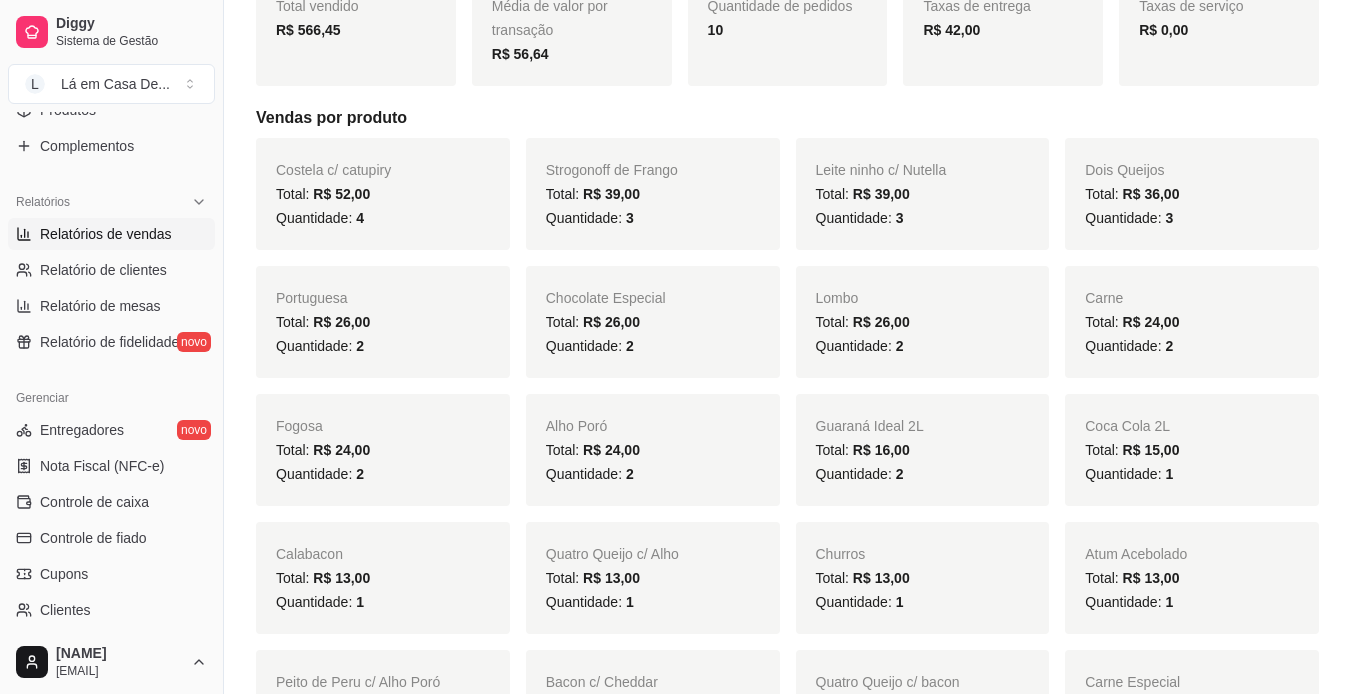 scroll, scrollTop: 0, scrollLeft: 0, axis: both 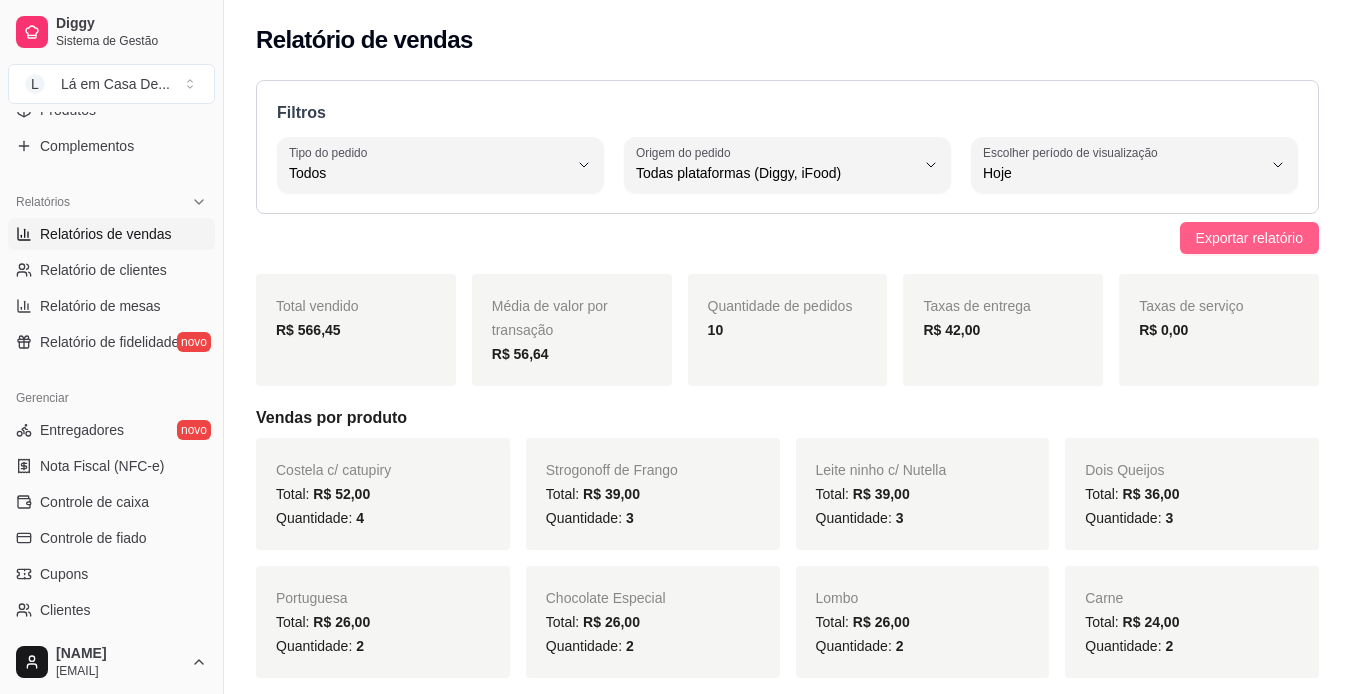 click on "Exportar relatório" at bounding box center (1249, 238) 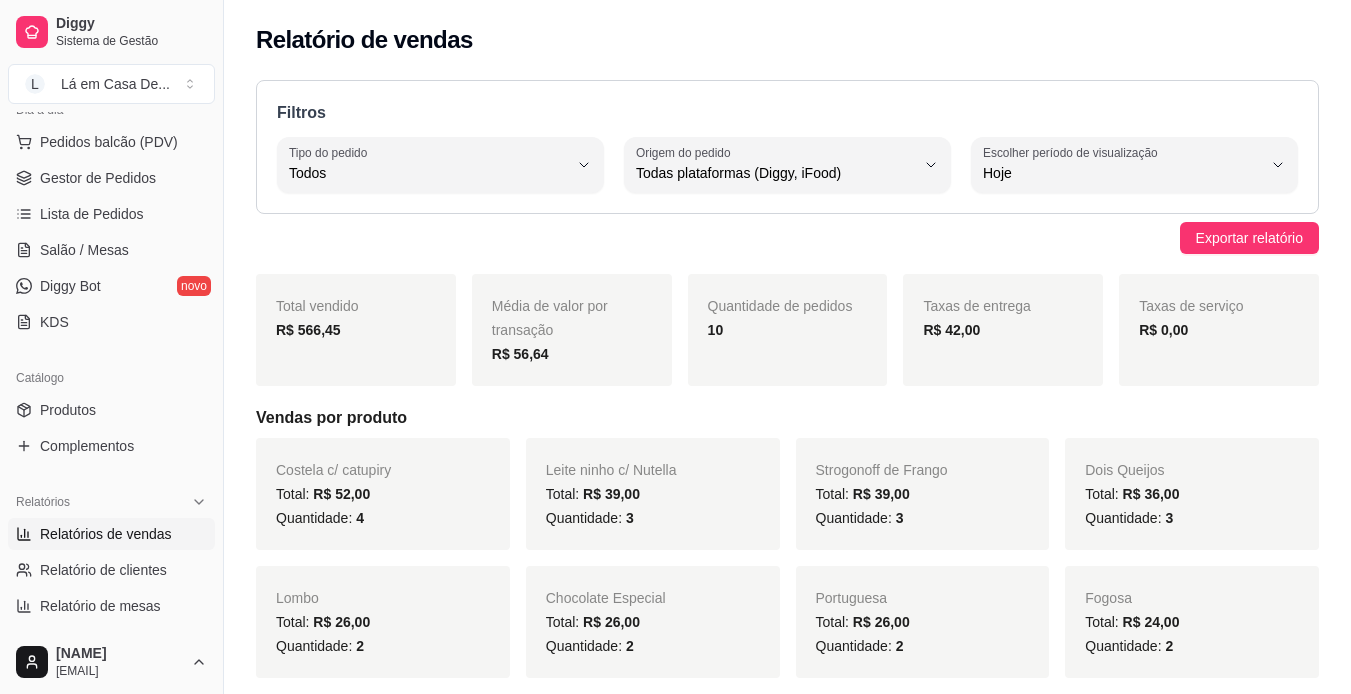 scroll, scrollTop: 0, scrollLeft: 0, axis: both 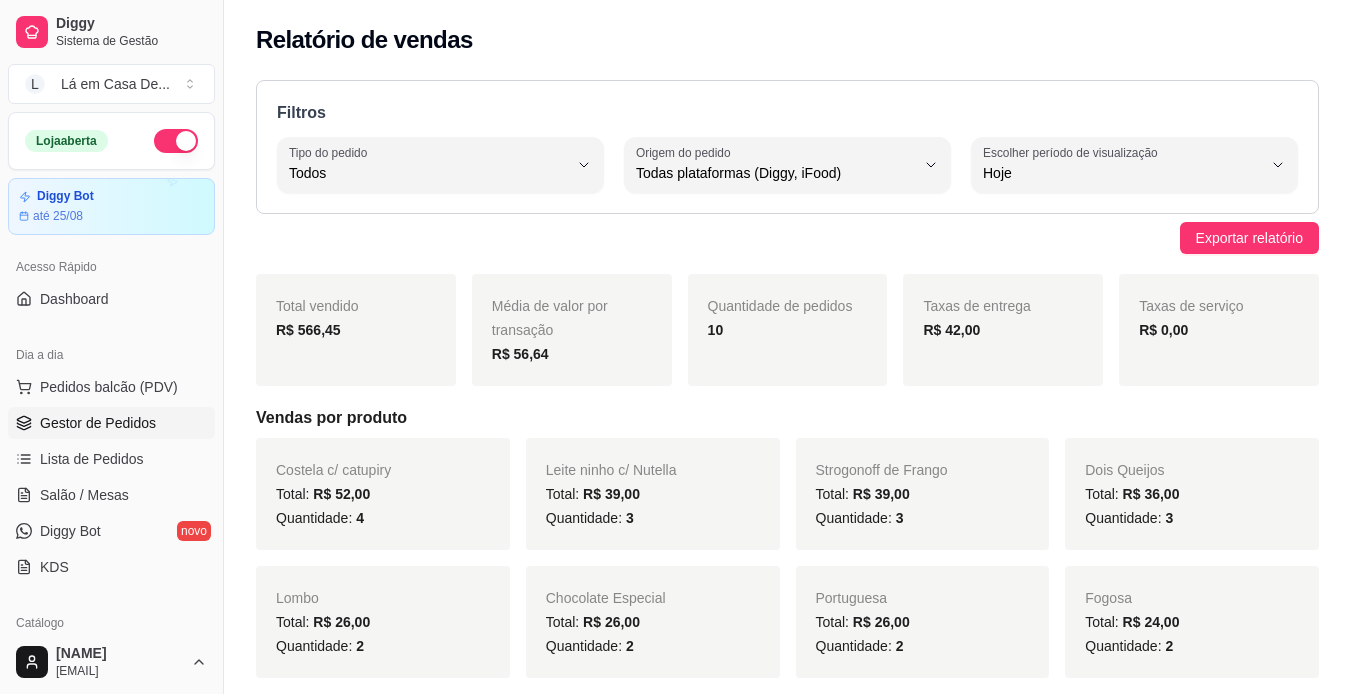click on "Gestor de Pedidos" at bounding box center (98, 423) 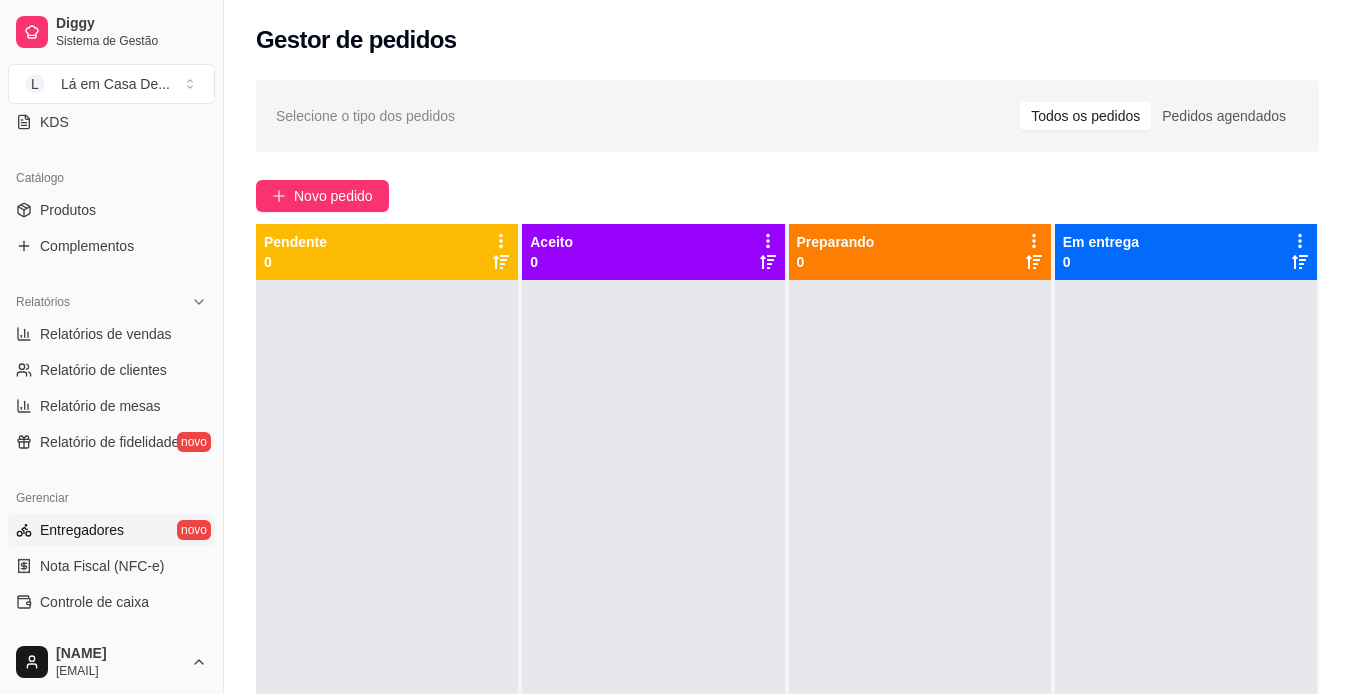 scroll, scrollTop: 45, scrollLeft: 0, axis: vertical 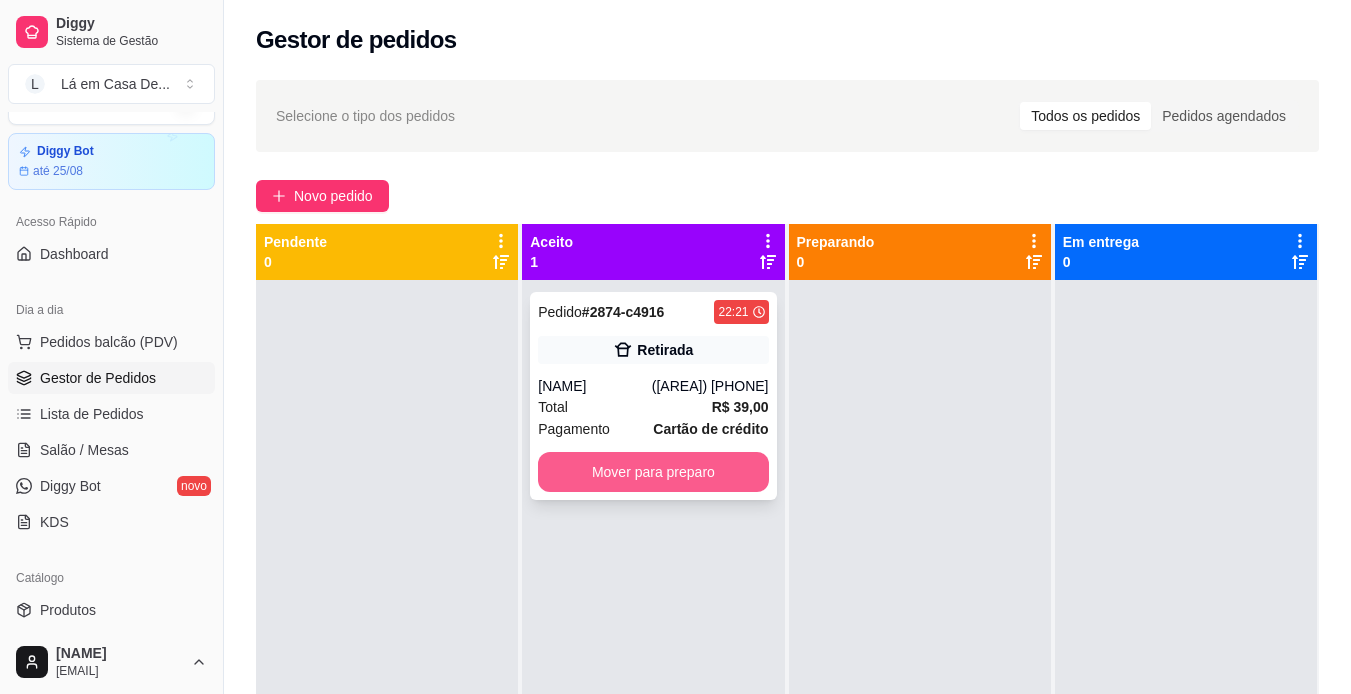 click on "Mover para preparo" at bounding box center [653, 472] 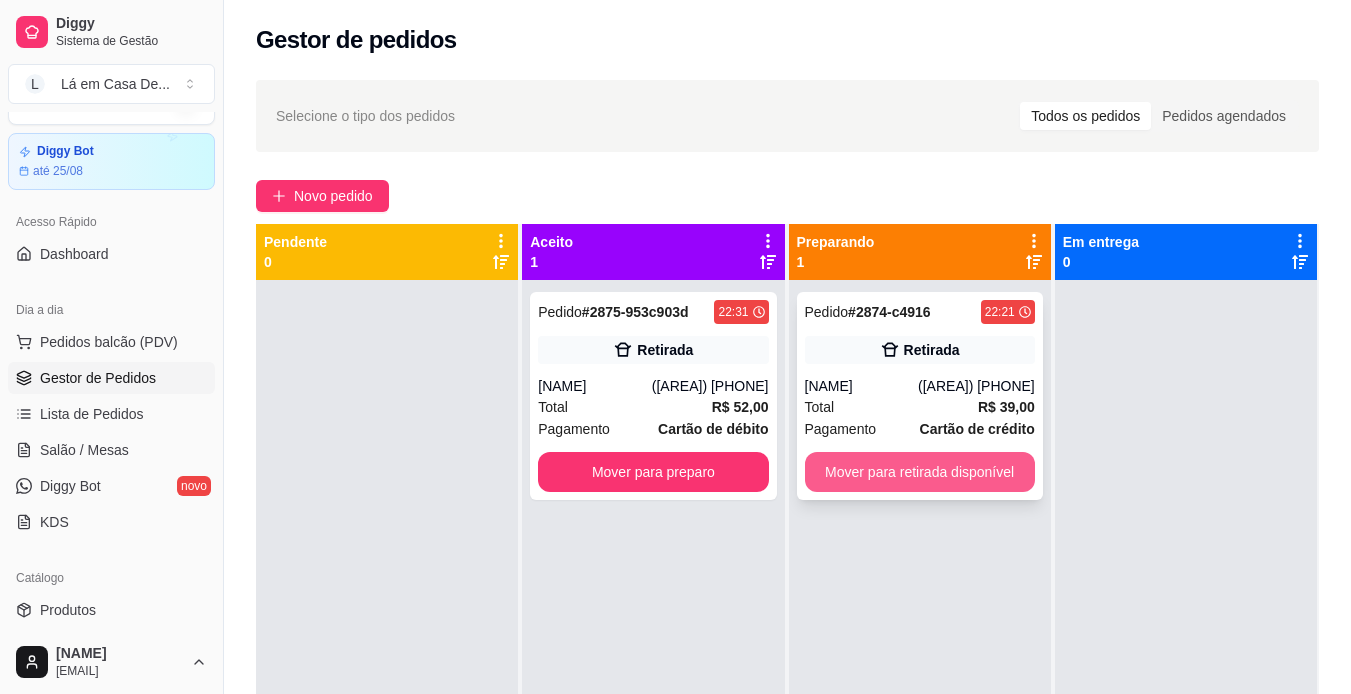 click on "Mover para retirada disponível" at bounding box center (920, 472) 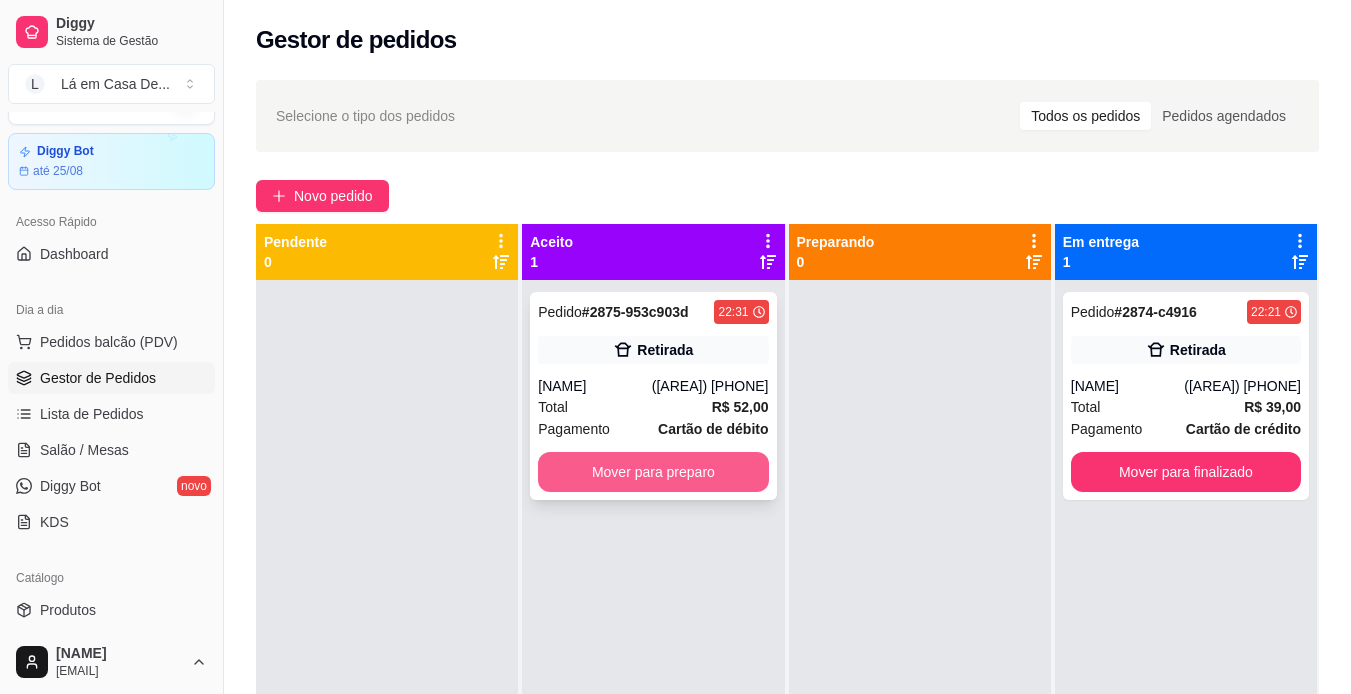 click on "Mover para preparo" at bounding box center [653, 472] 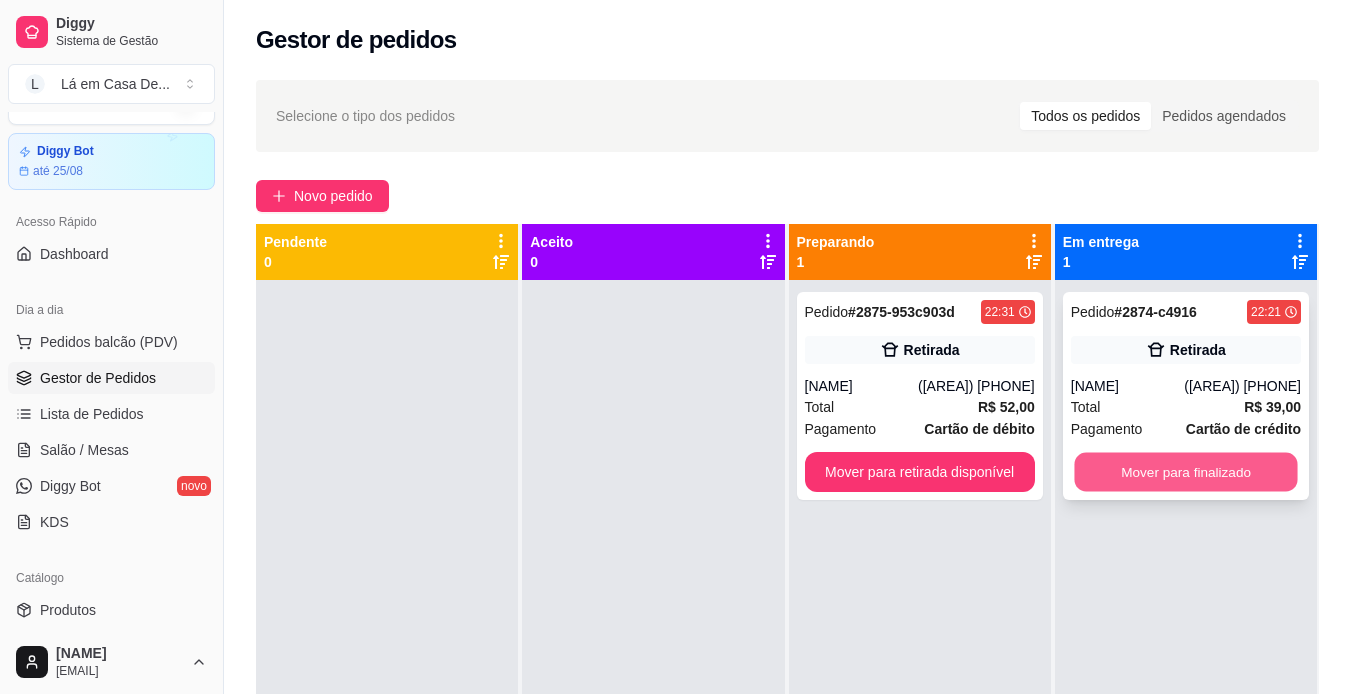 click on "Mover para finalizado" at bounding box center [1185, 472] 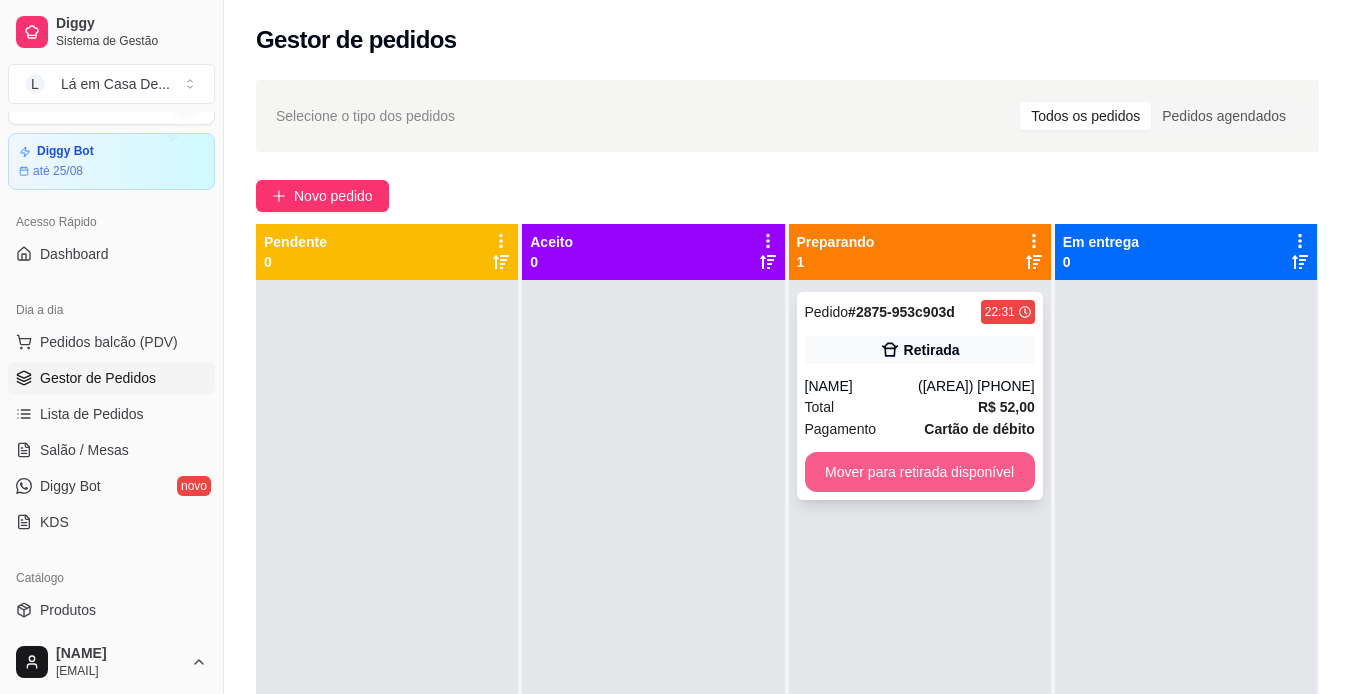 click on "Mover para retirada disponível" at bounding box center [920, 472] 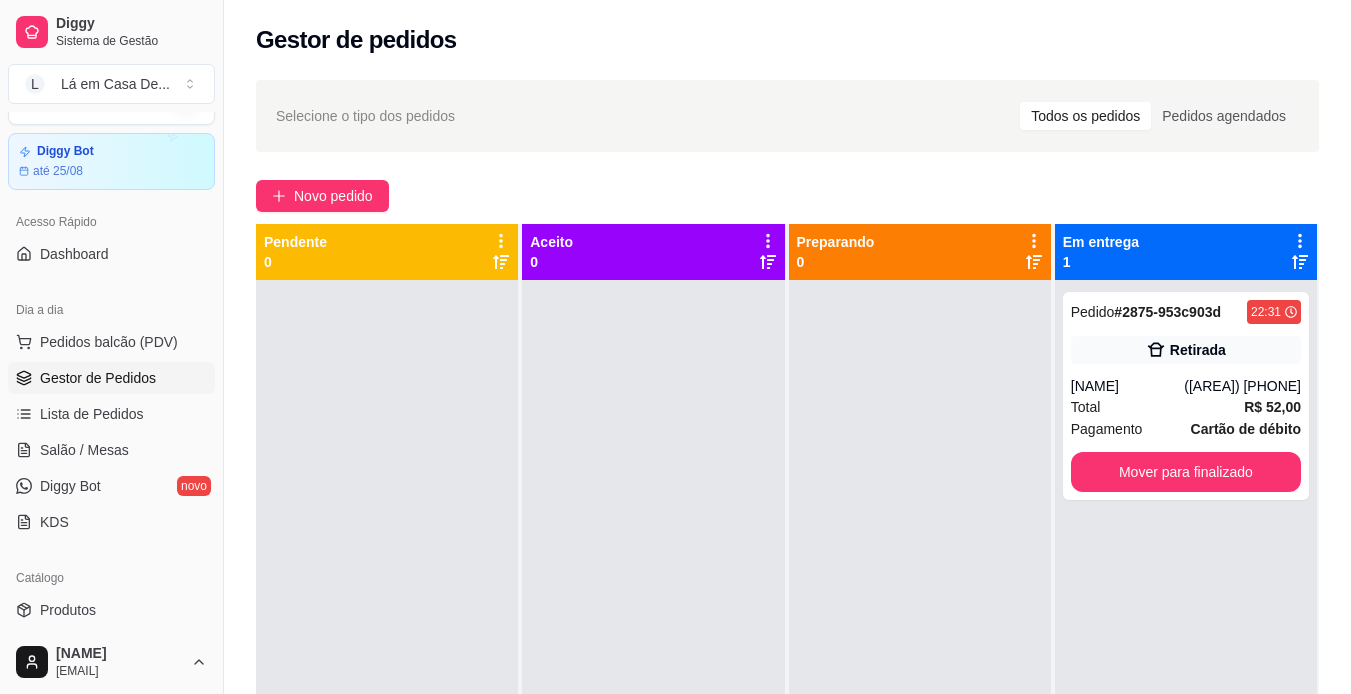 scroll, scrollTop: 0, scrollLeft: 0, axis: both 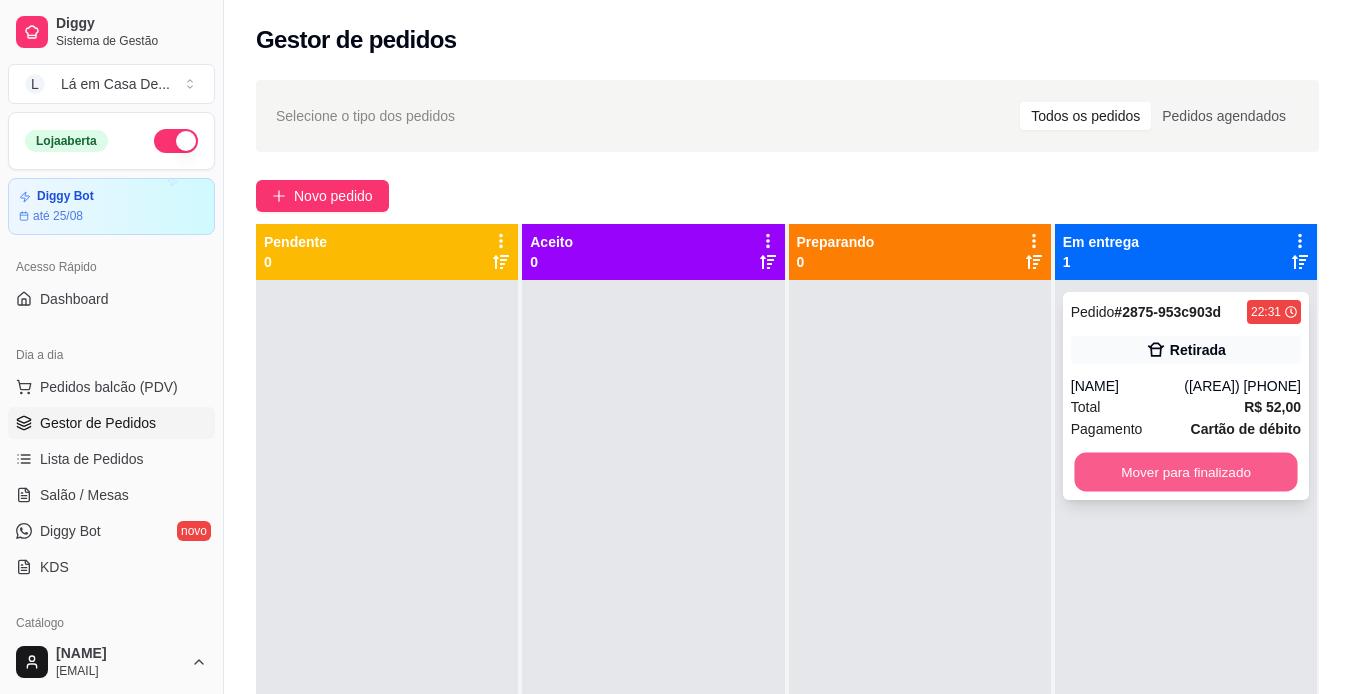 click on "Mover para finalizado" at bounding box center [1185, 472] 